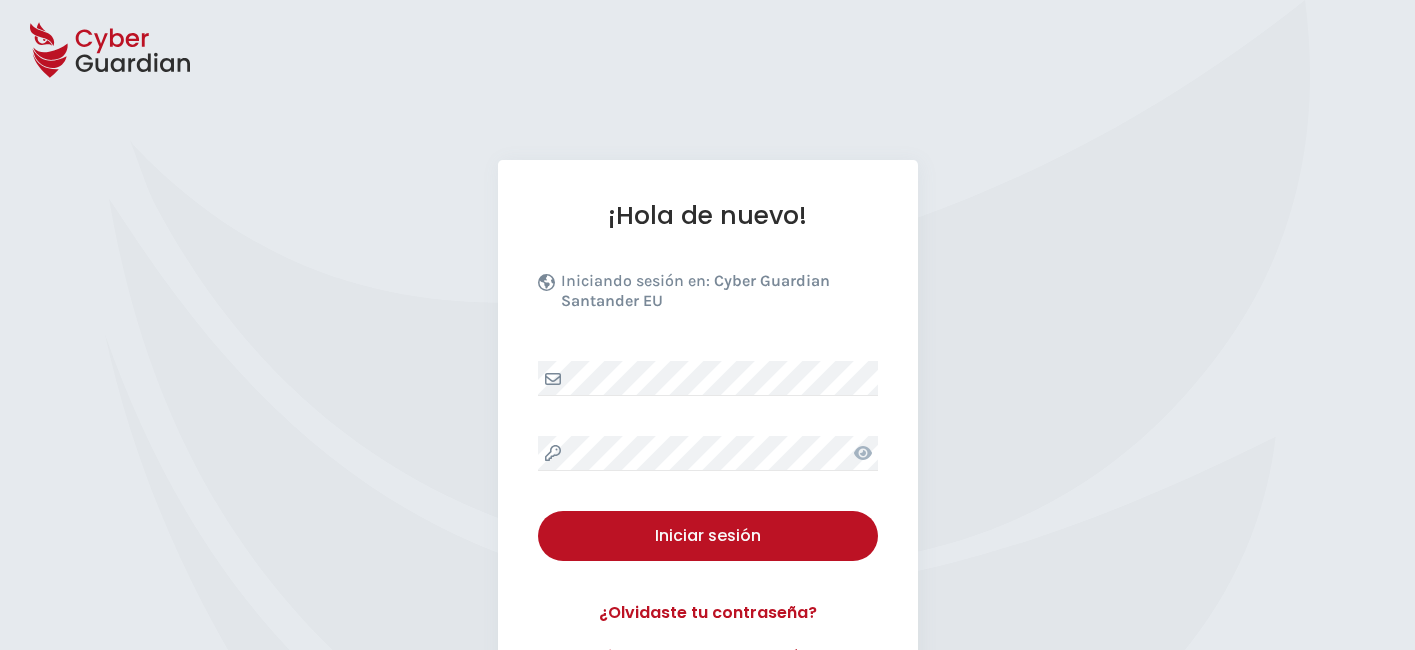 scroll, scrollTop: 0, scrollLeft: 0, axis: both 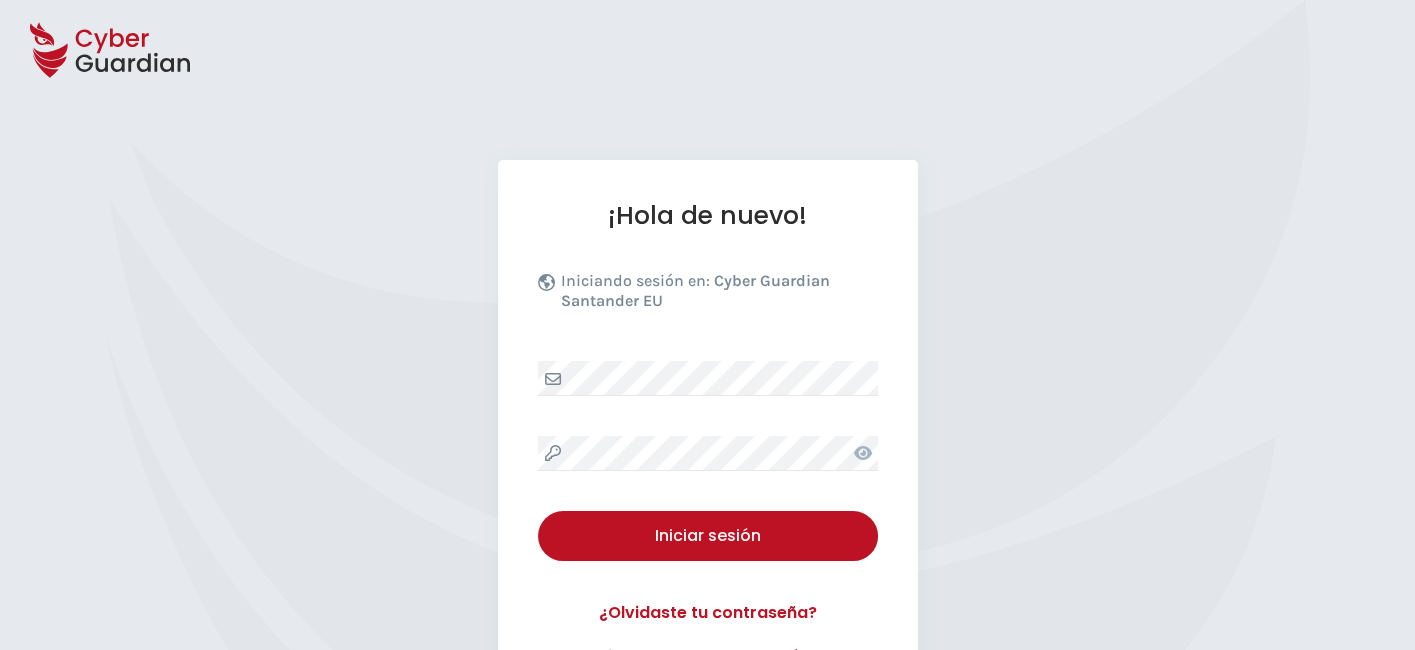 click on "¡Hola de nuevo! Iniciando sesión en:   Cyber Guardian Santander EU Iniciar sesión ¿Olvidaste tu contraseña? ¿No tienes una cuenta? Regístrate" at bounding box center (707, 434) 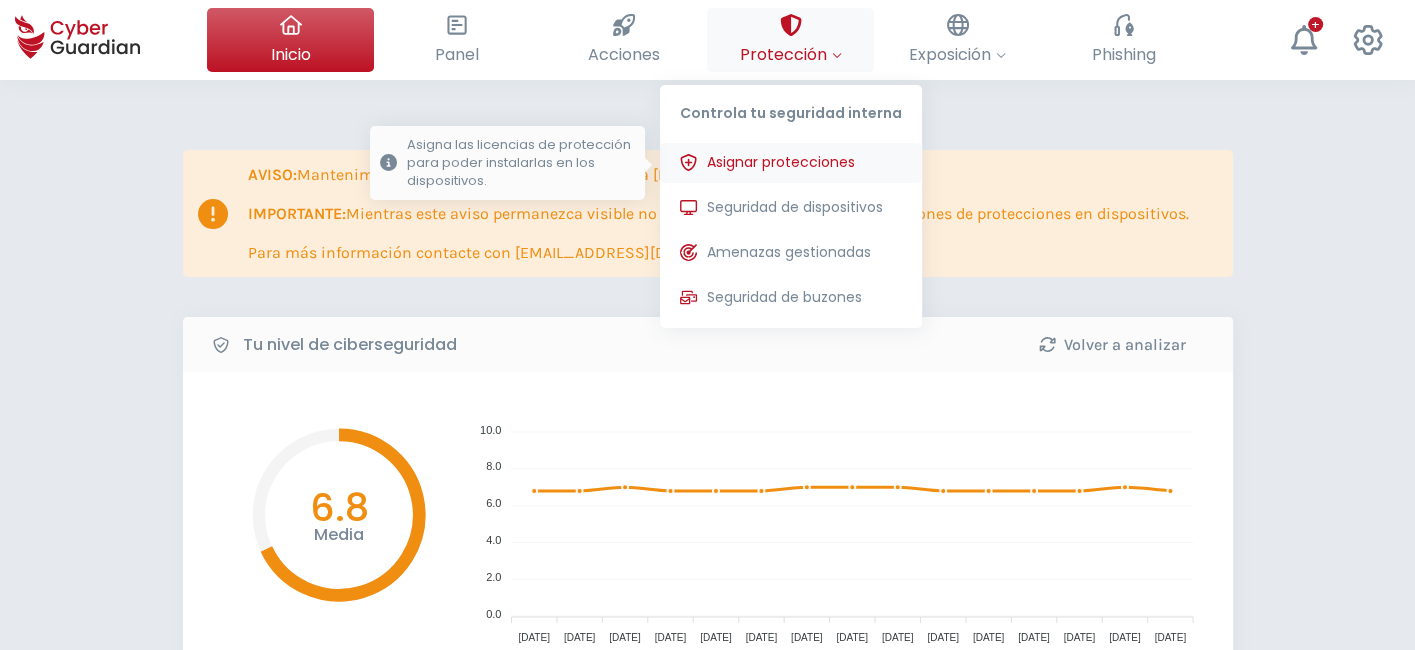 click on "Asignar protecciones" at bounding box center (781, 162) 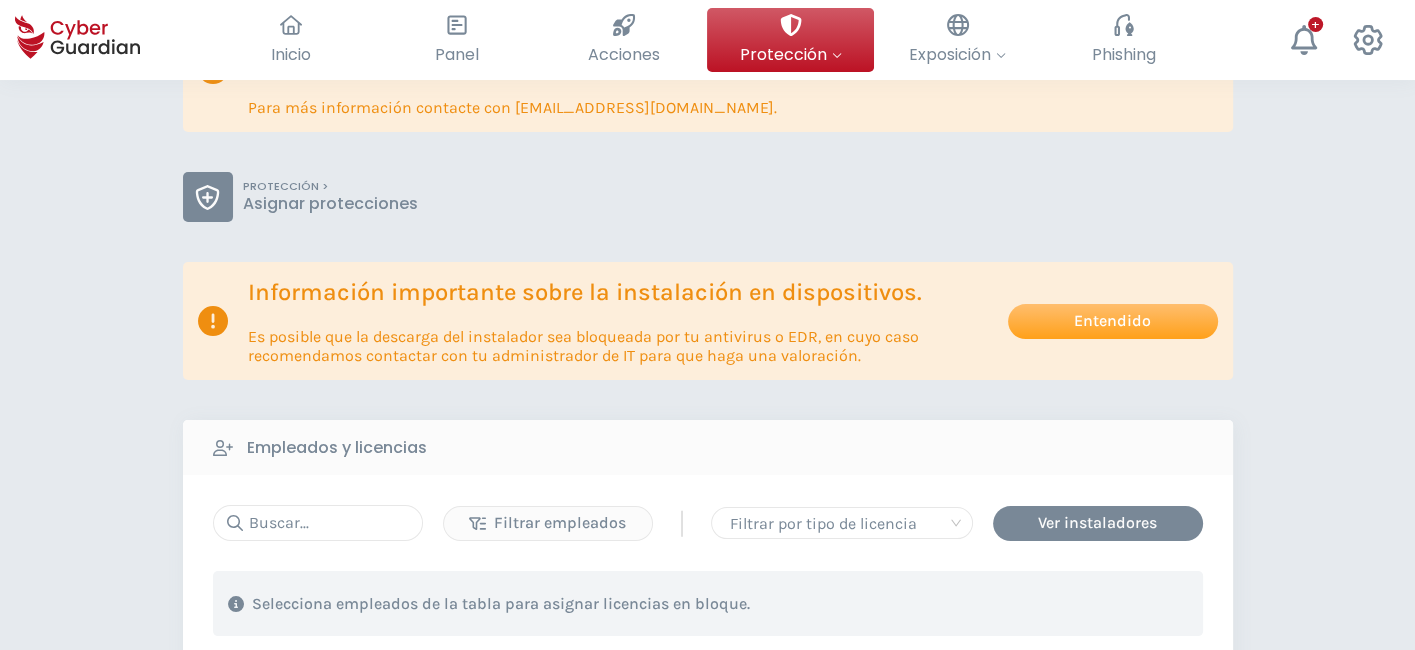 scroll, scrollTop: 134, scrollLeft: 0, axis: vertical 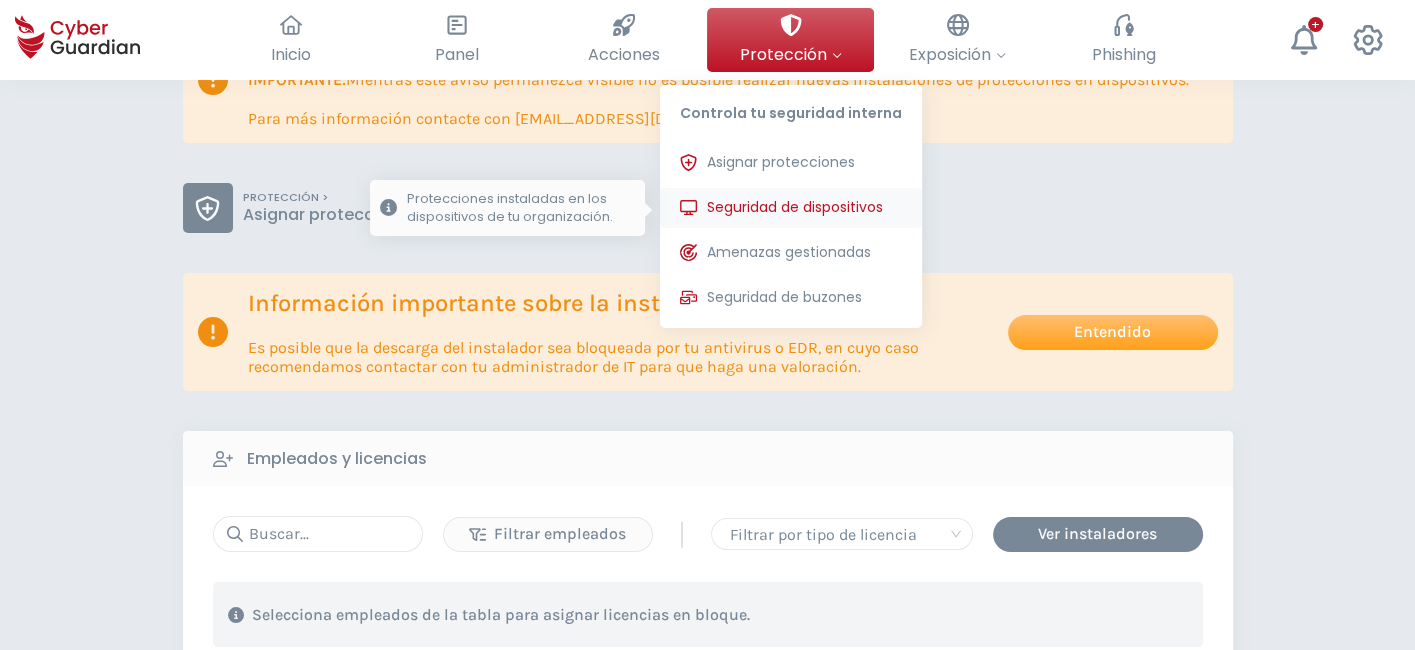 click on "Seguridad de dispositivos" at bounding box center [795, 207] 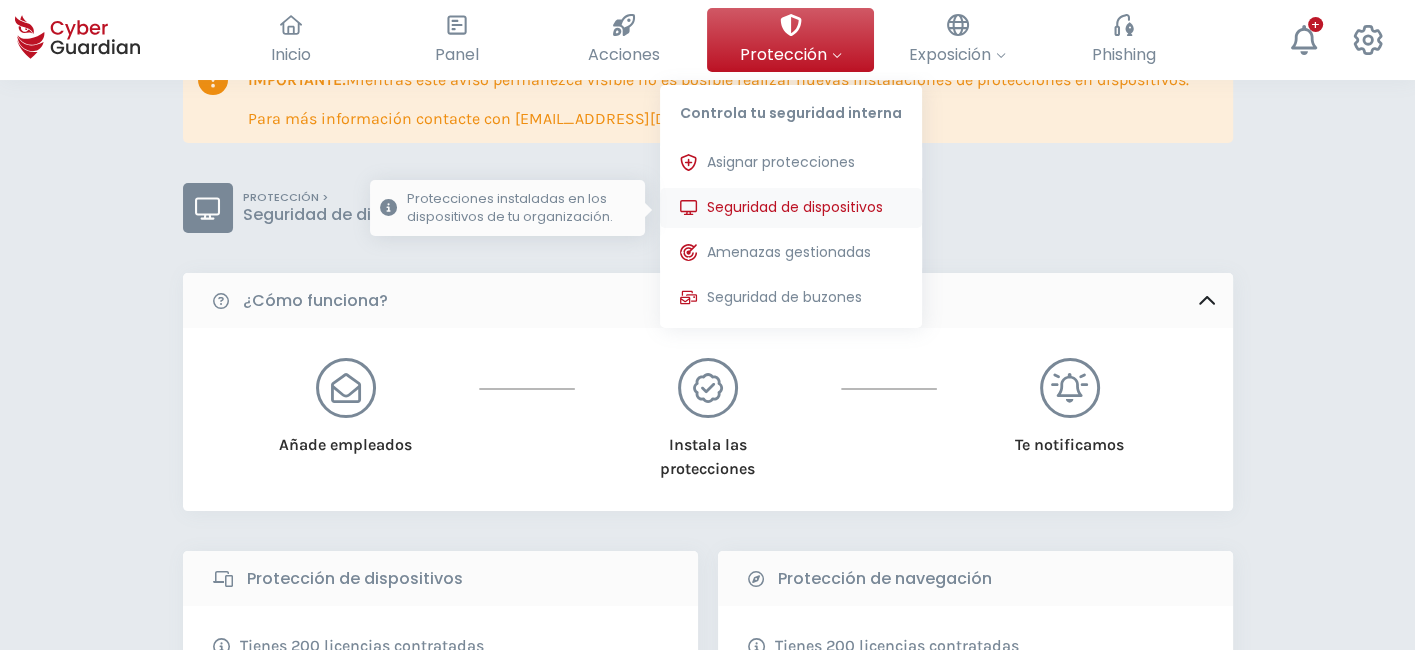 scroll, scrollTop: 0, scrollLeft: 0, axis: both 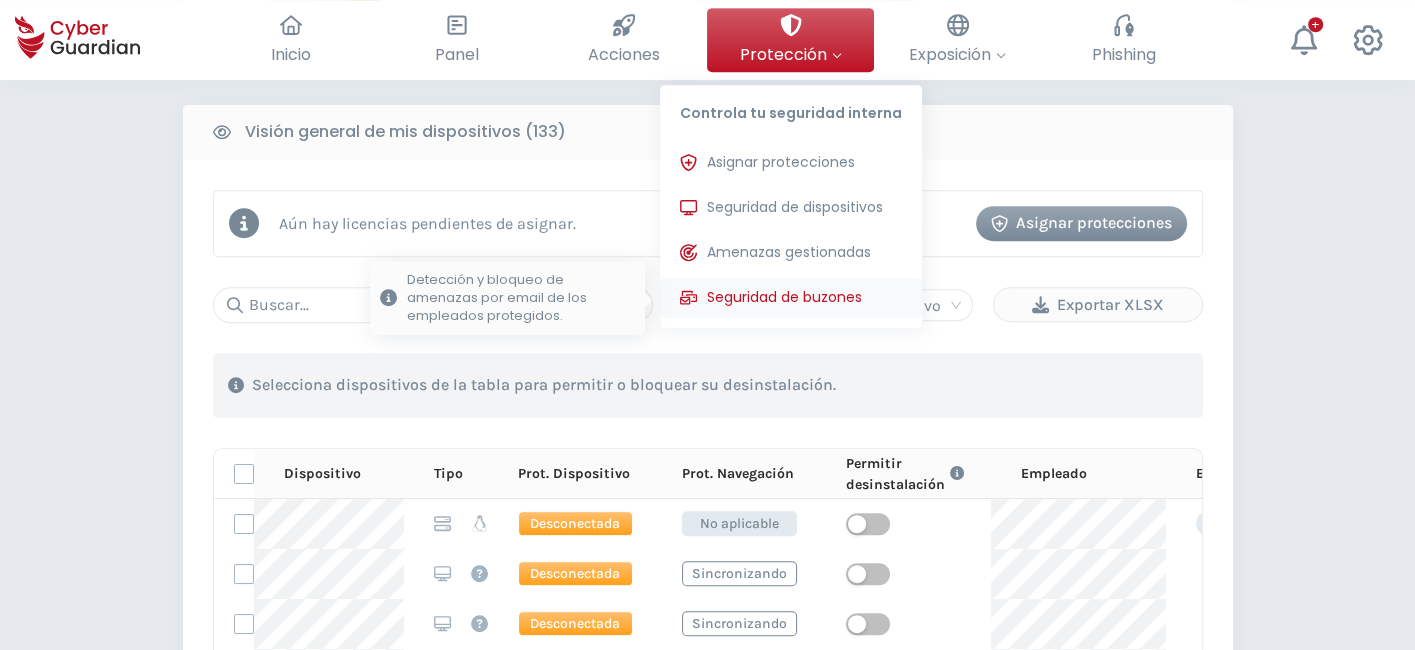 click on "Seguridad de buzones" at bounding box center (784, 297) 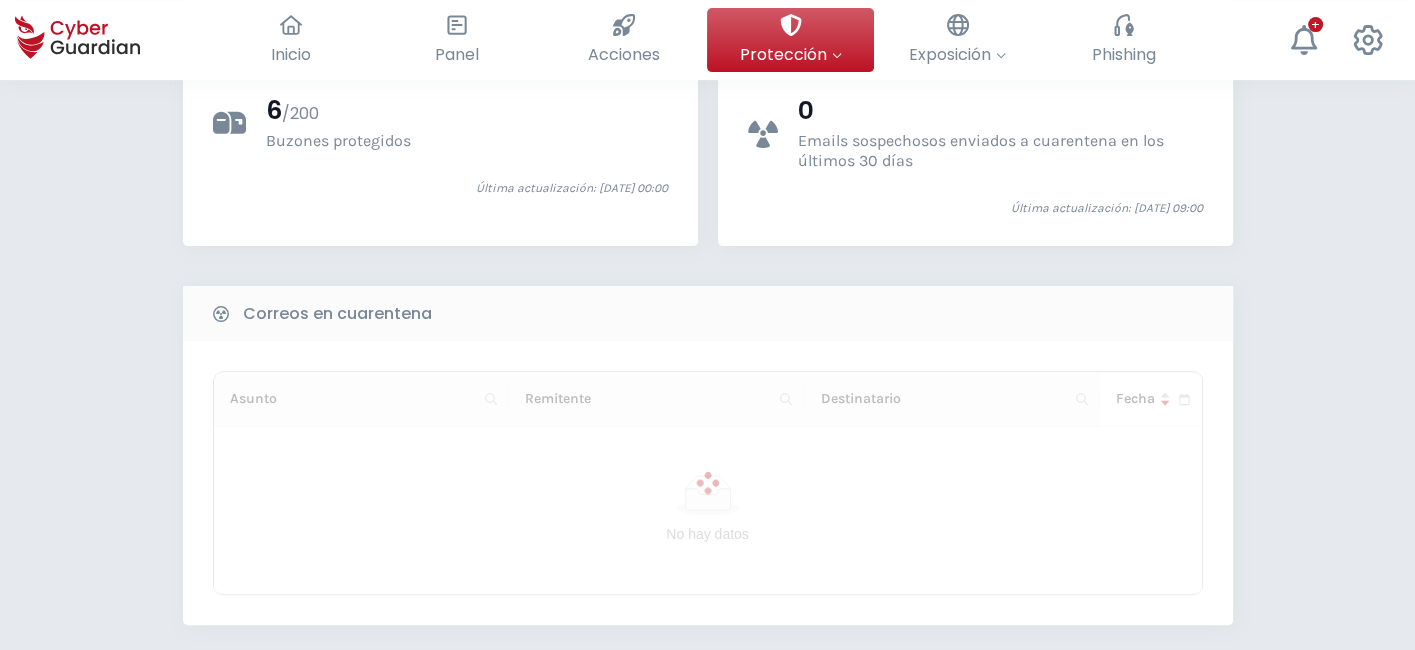 scroll, scrollTop: 632, scrollLeft: 0, axis: vertical 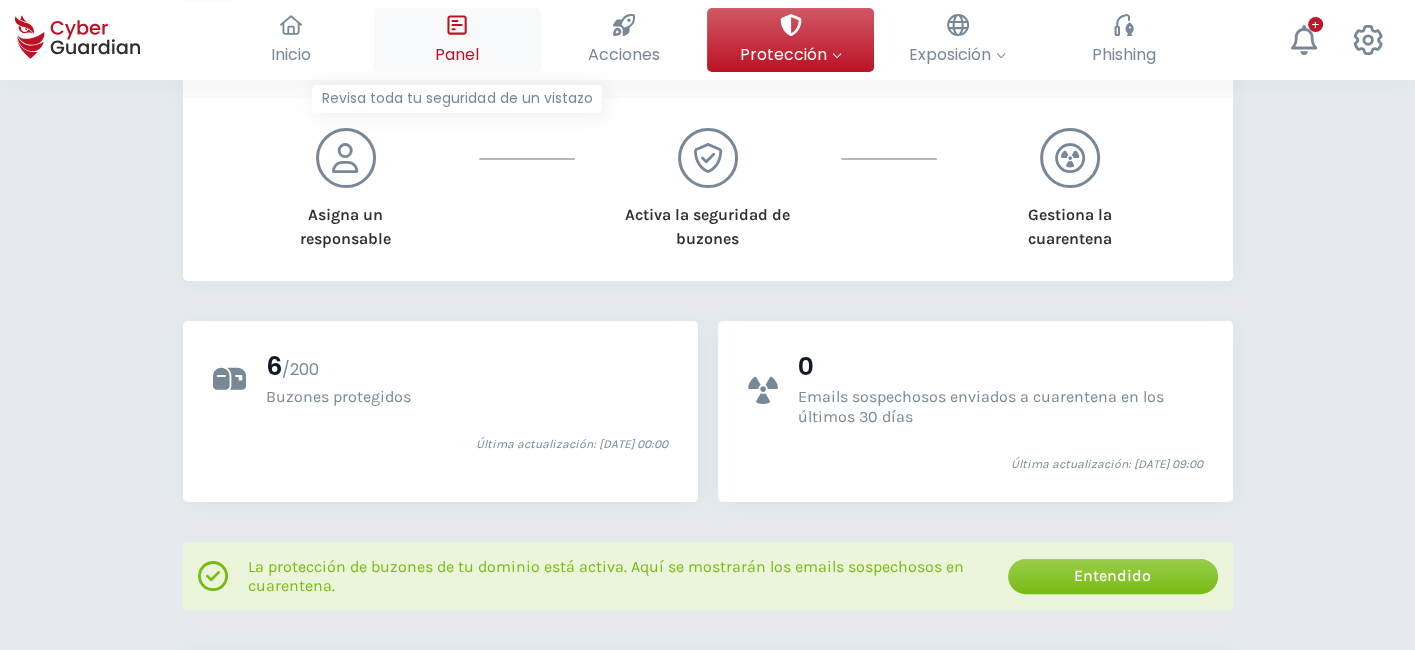 click on "Panel" at bounding box center [457, 54] 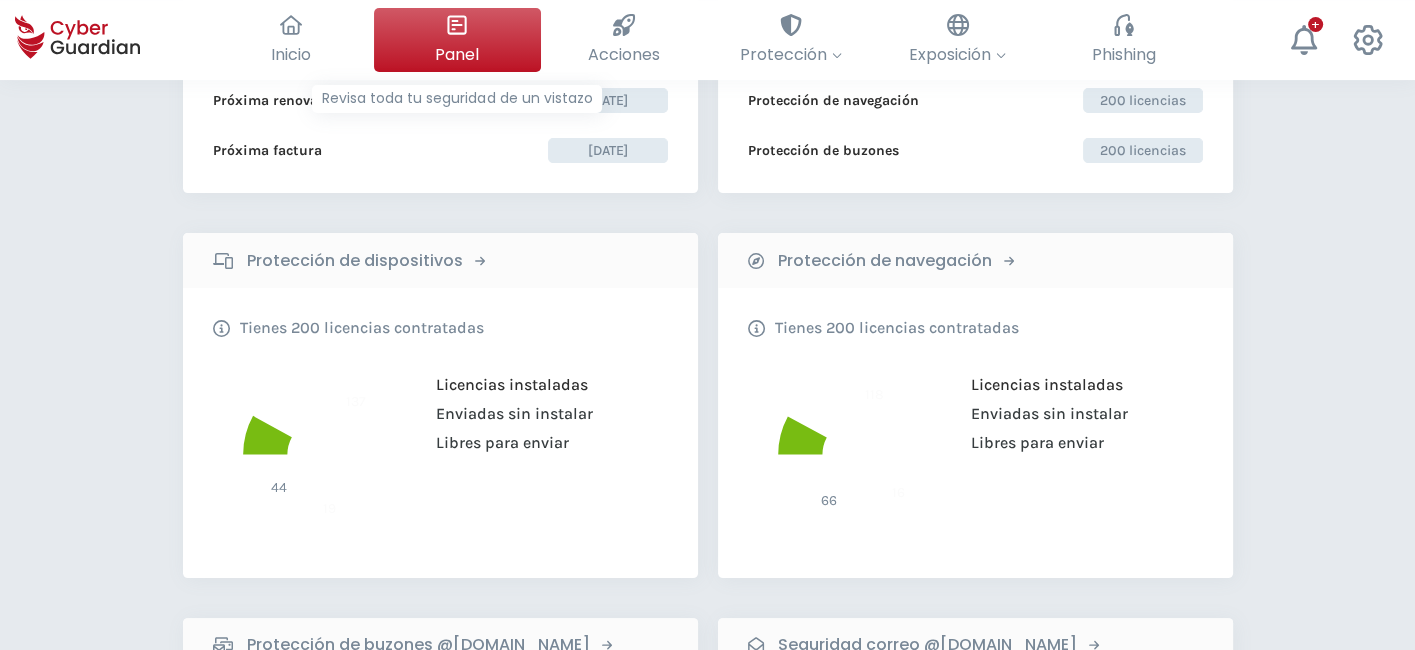 scroll, scrollTop: 0, scrollLeft: 0, axis: both 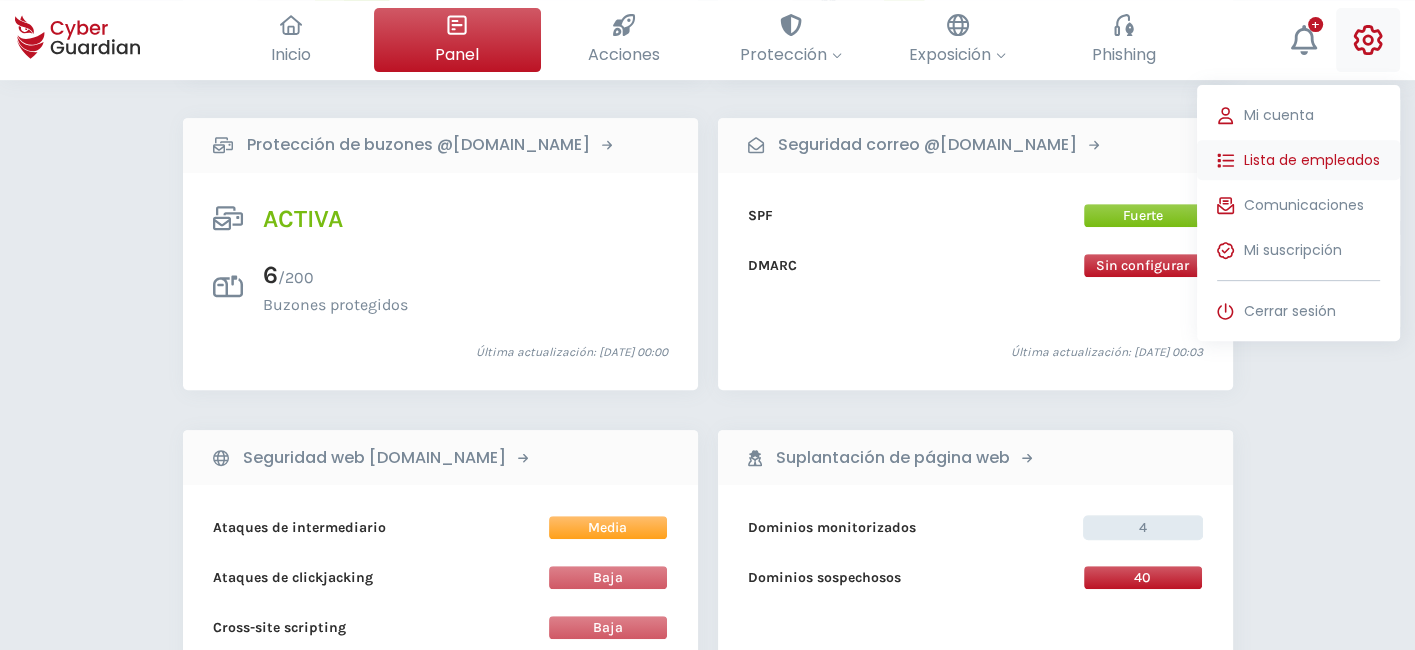 click on "Lista de empleados" at bounding box center (1312, 160) 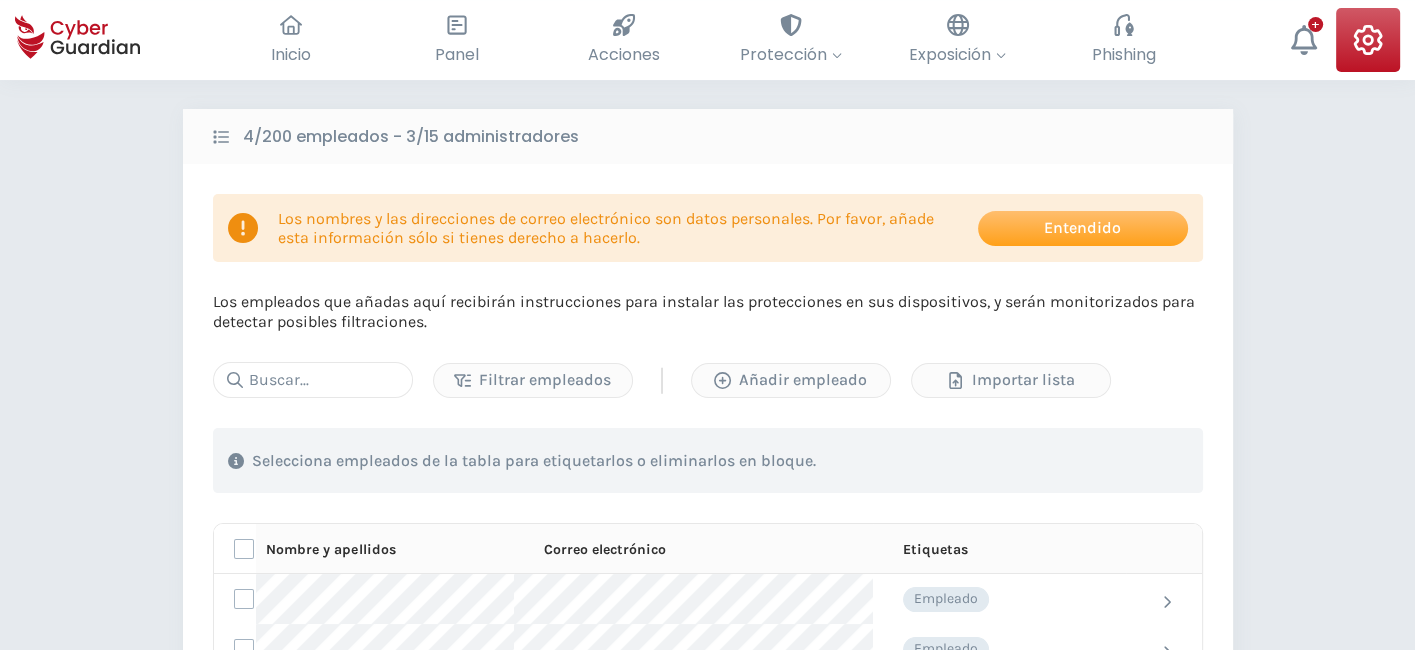 scroll, scrollTop: 333, scrollLeft: 0, axis: vertical 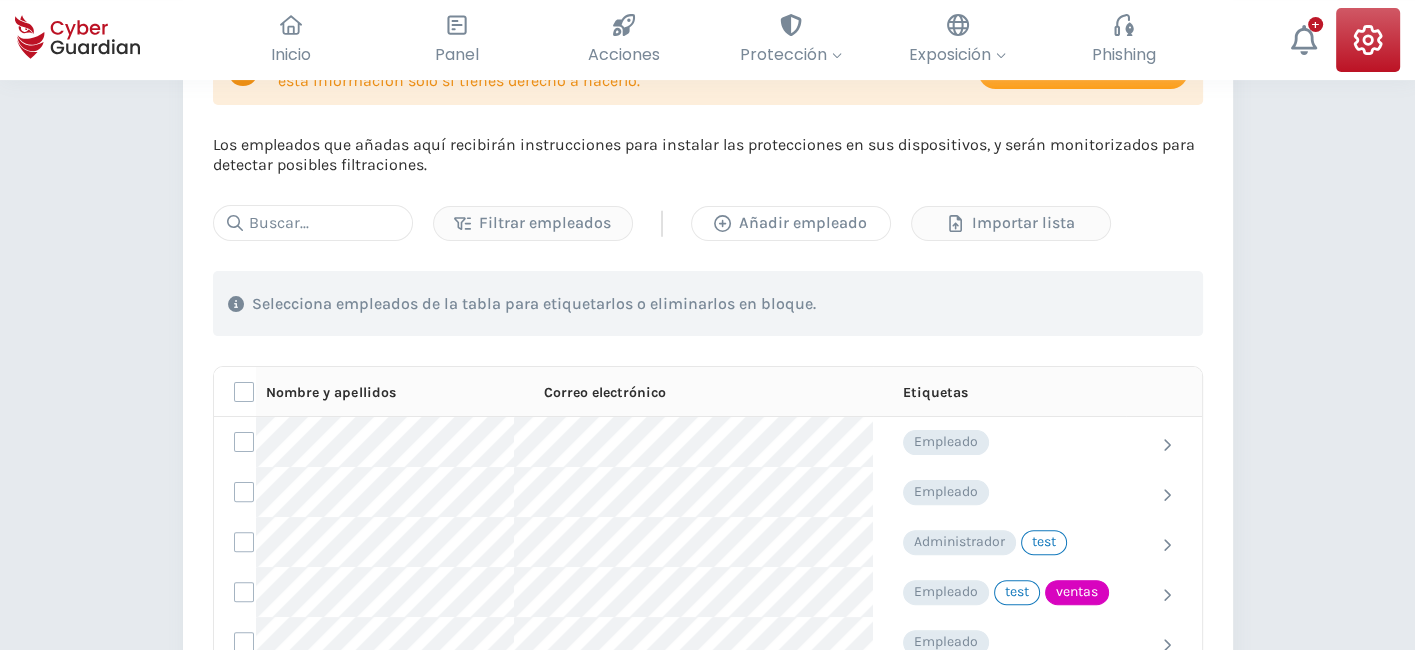 click on "Añadir empleado" at bounding box center [791, 223] 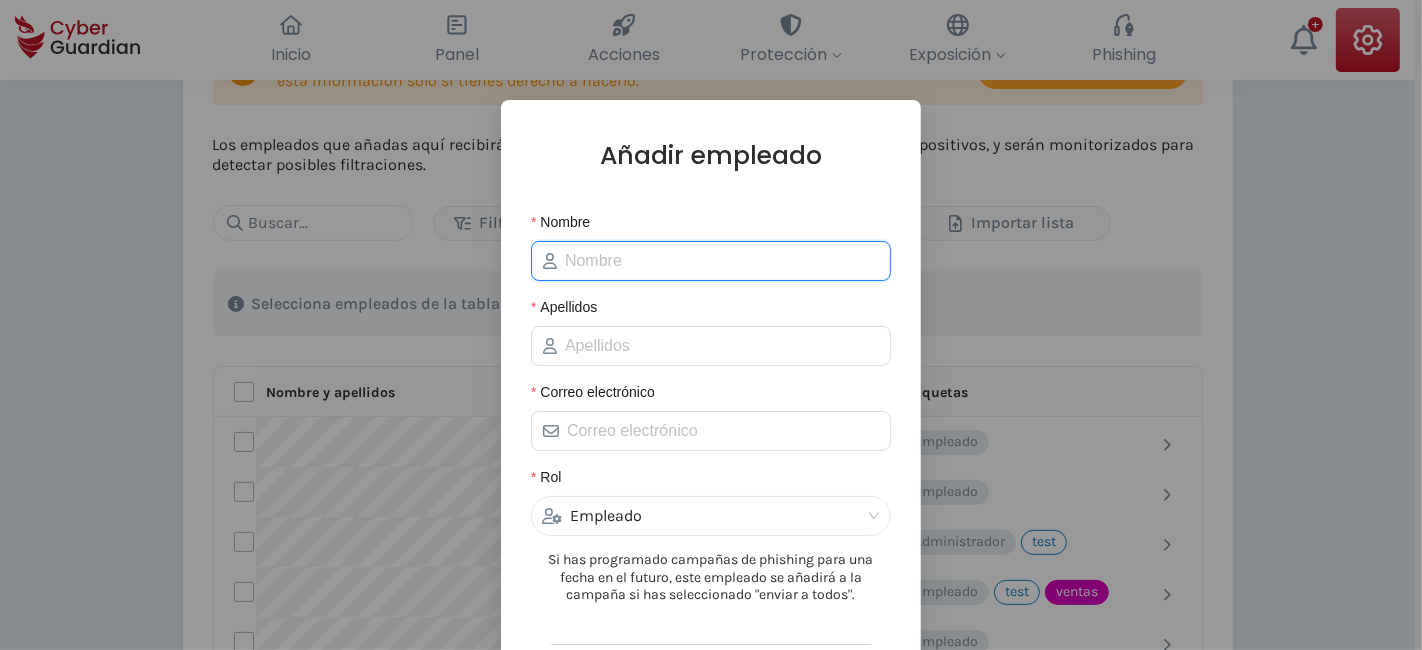 click on "Nombre" at bounding box center (722, 261) 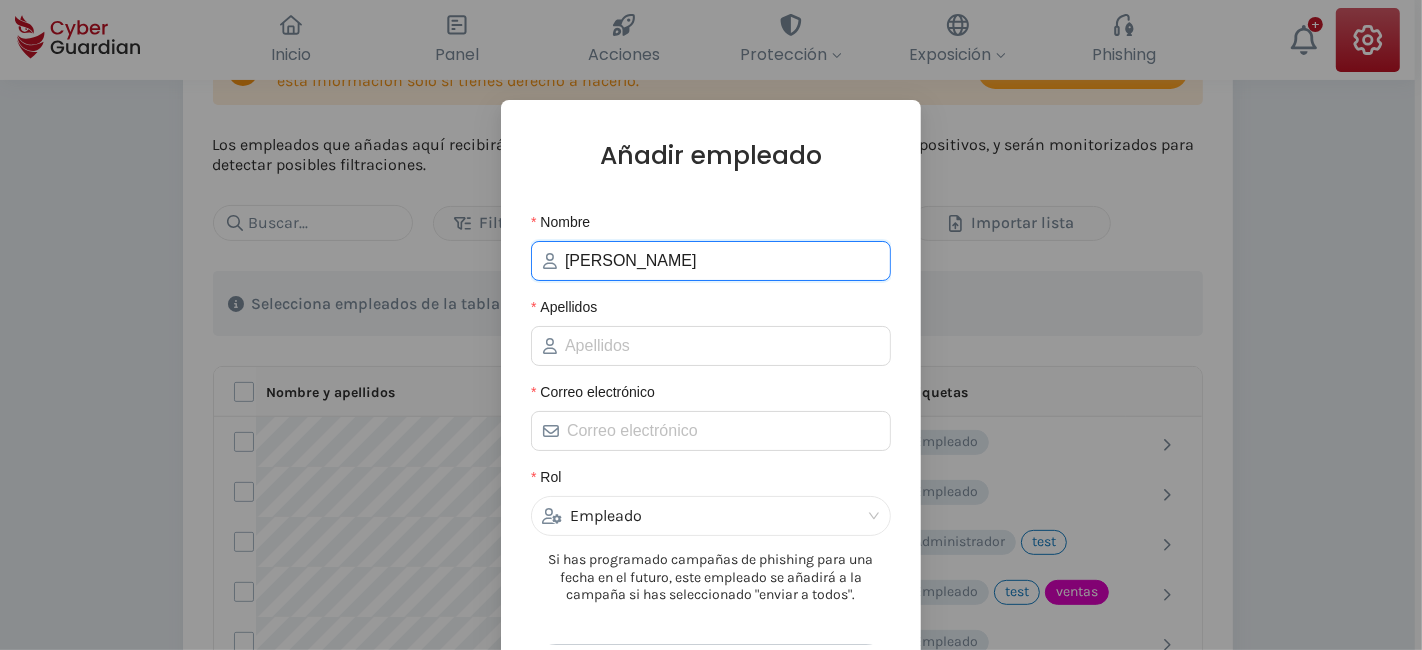 type on "Antonio" 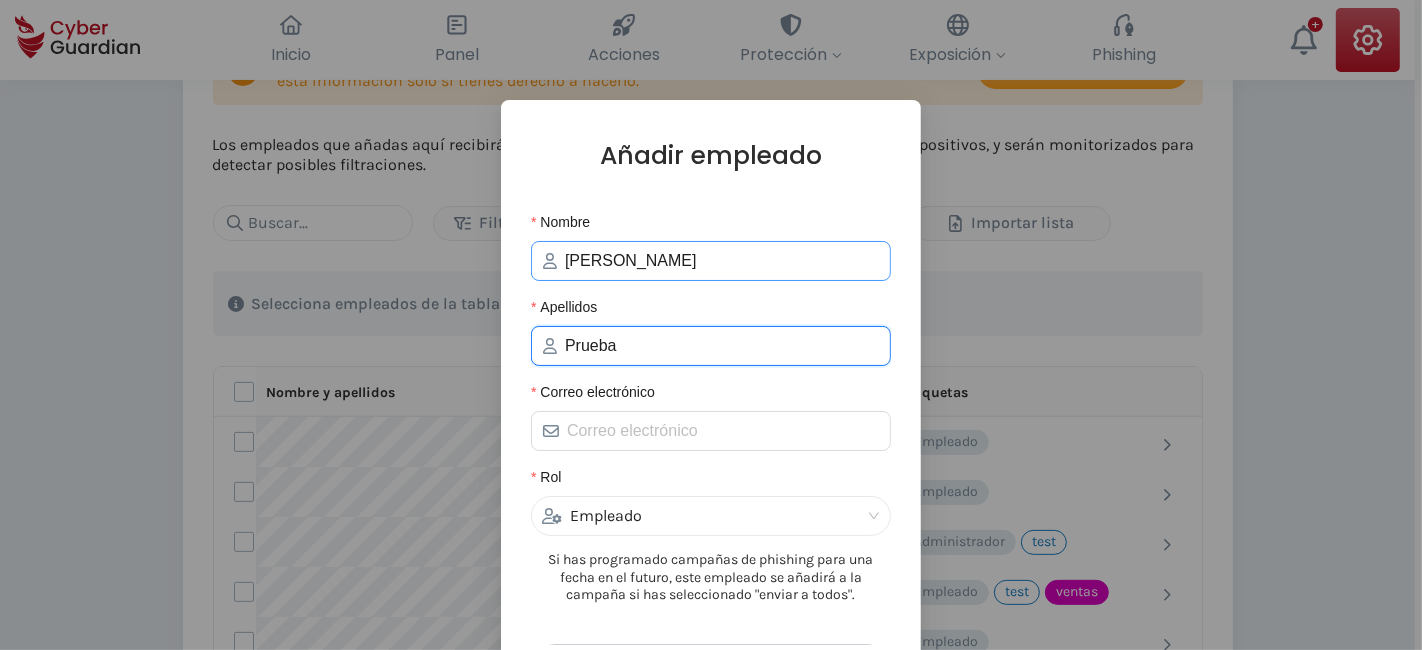 type on "Prueba" 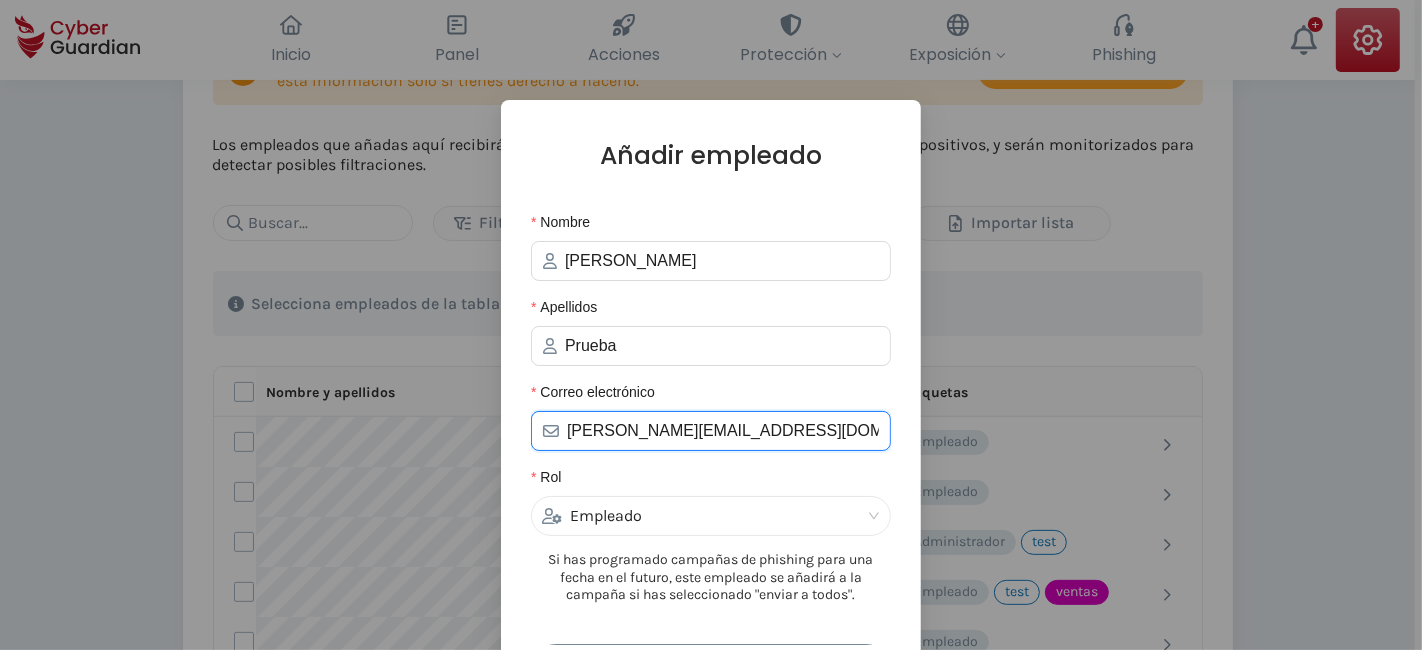 scroll, scrollTop: 59, scrollLeft: 0, axis: vertical 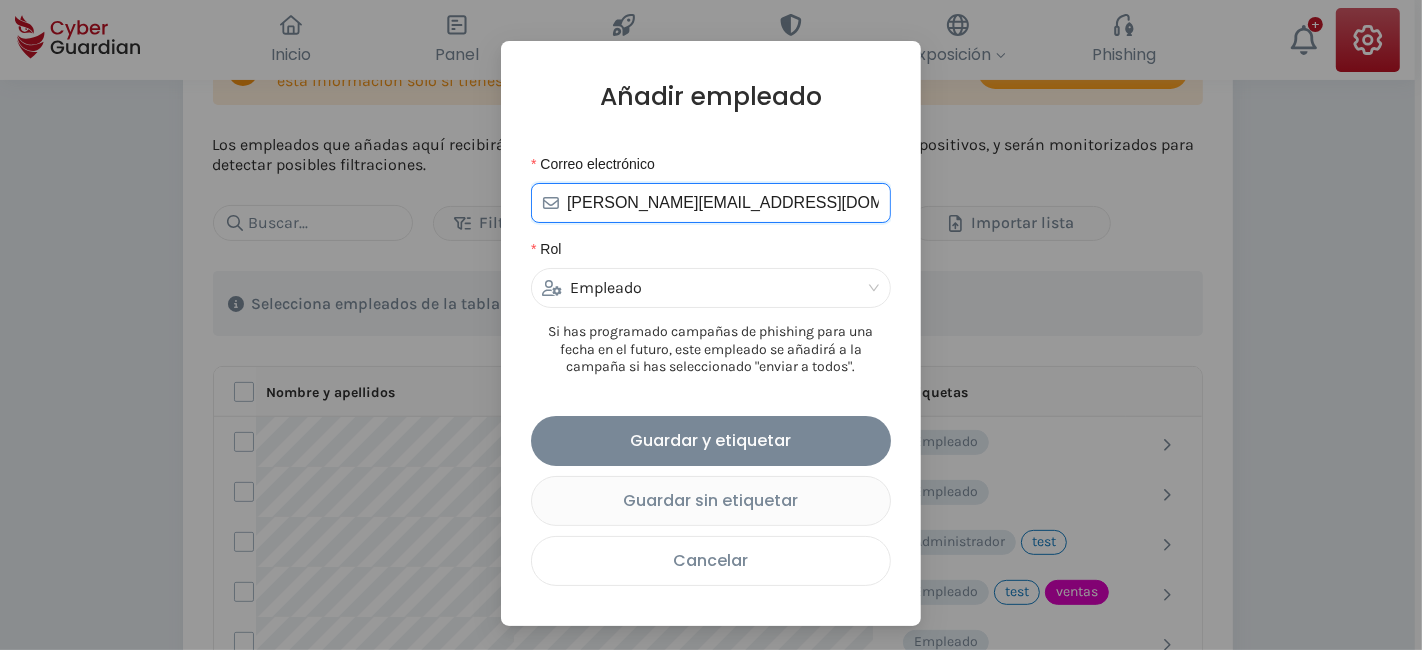 type on "antonio.prueba@cyberguardiantest.es" 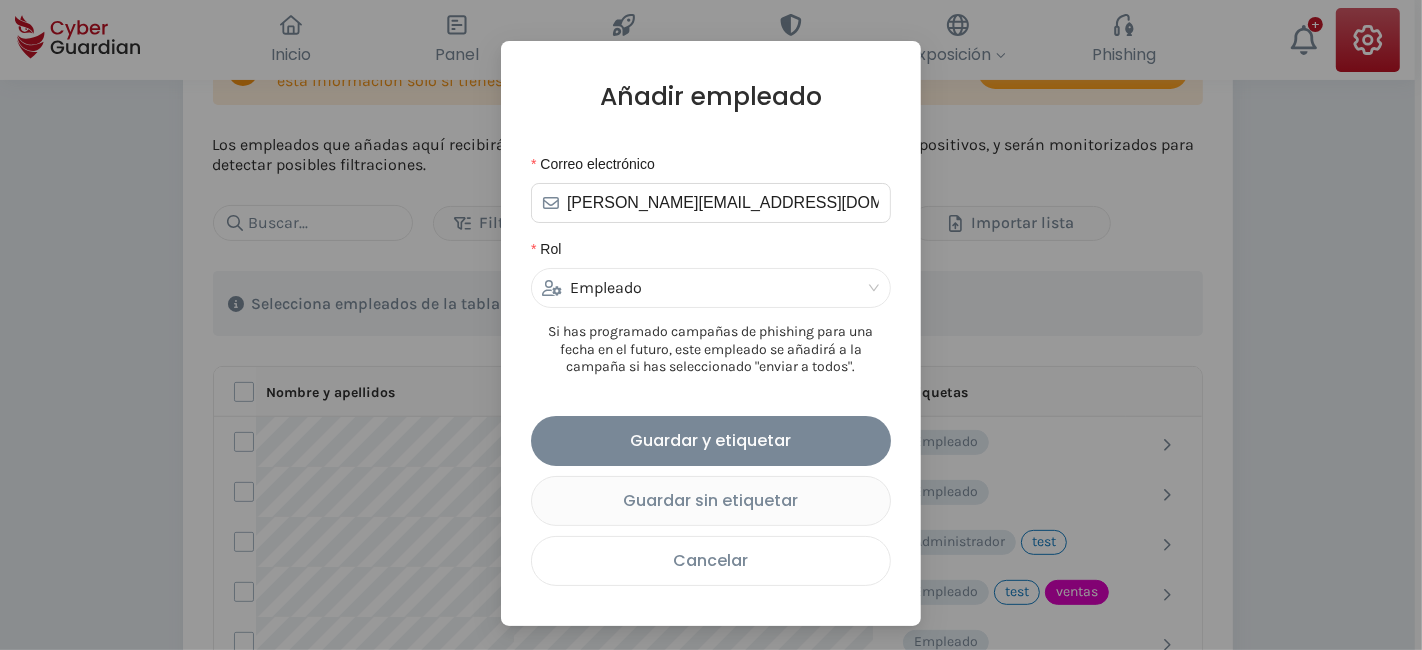 click on "Cancelar" at bounding box center (711, 560) 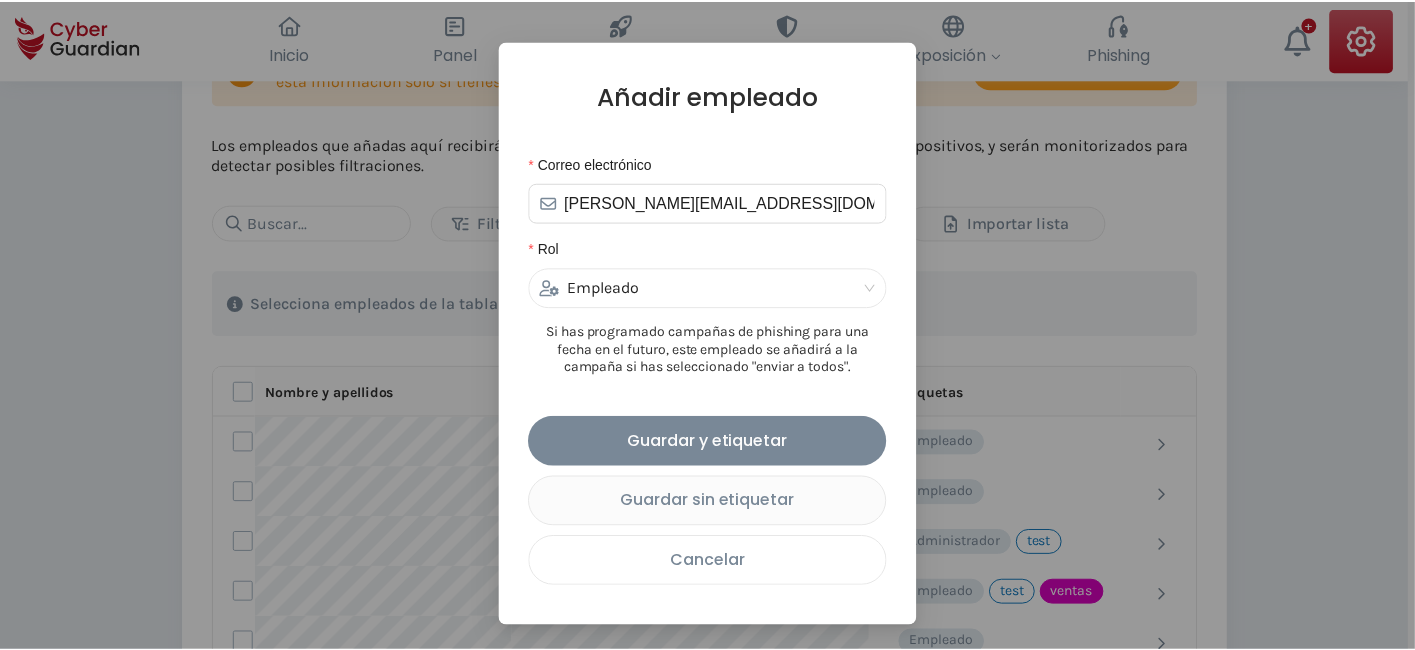 scroll, scrollTop: 0, scrollLeft: 0, axis: both 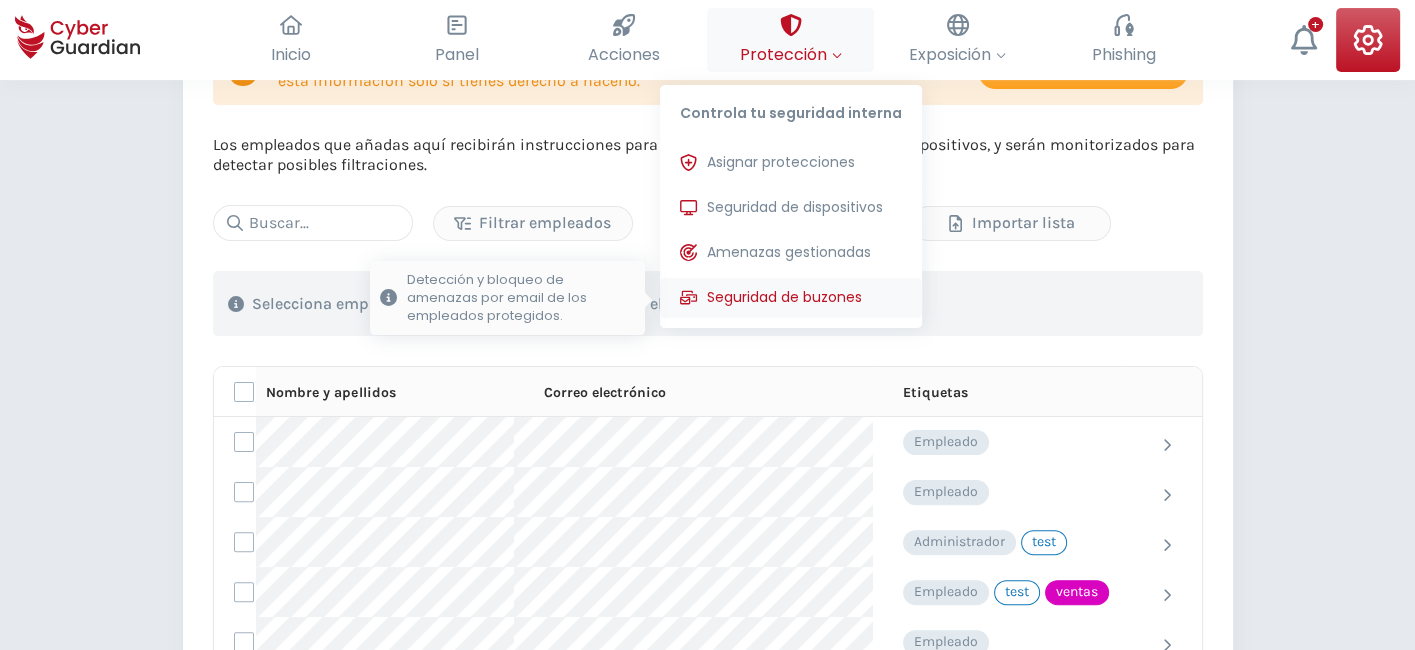 click on "Seguridad de buzones" at bounding box center (784, 297) 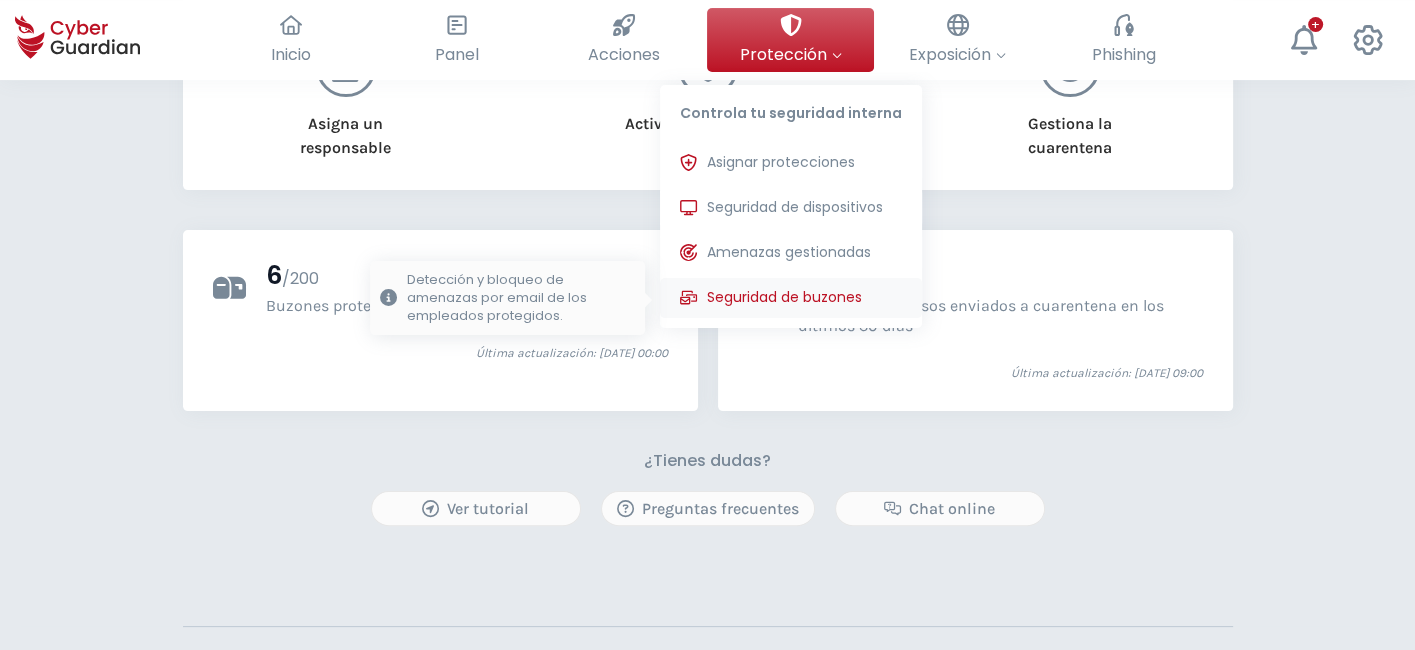 scroll, scrollTop: 0, scrollLeft: 0, axis: both 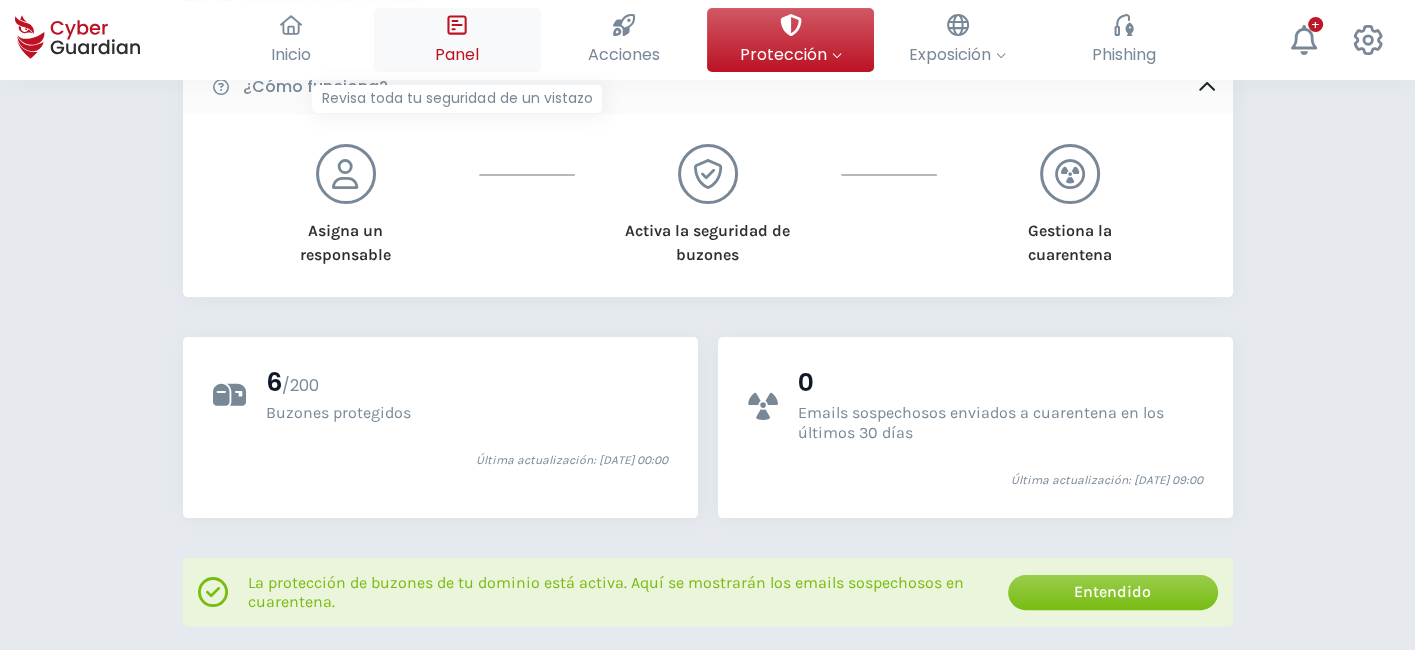 click 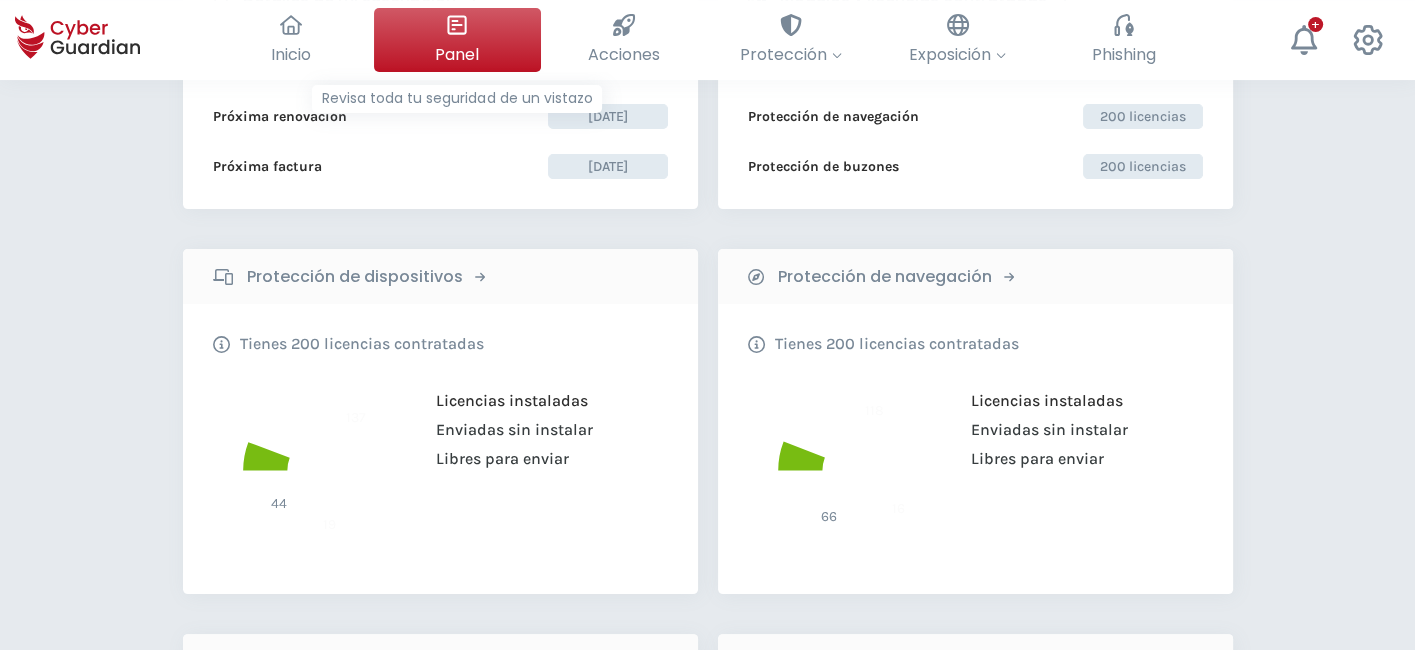 scroll, scrollTop: 0, scrollLeft: 0, axis: both 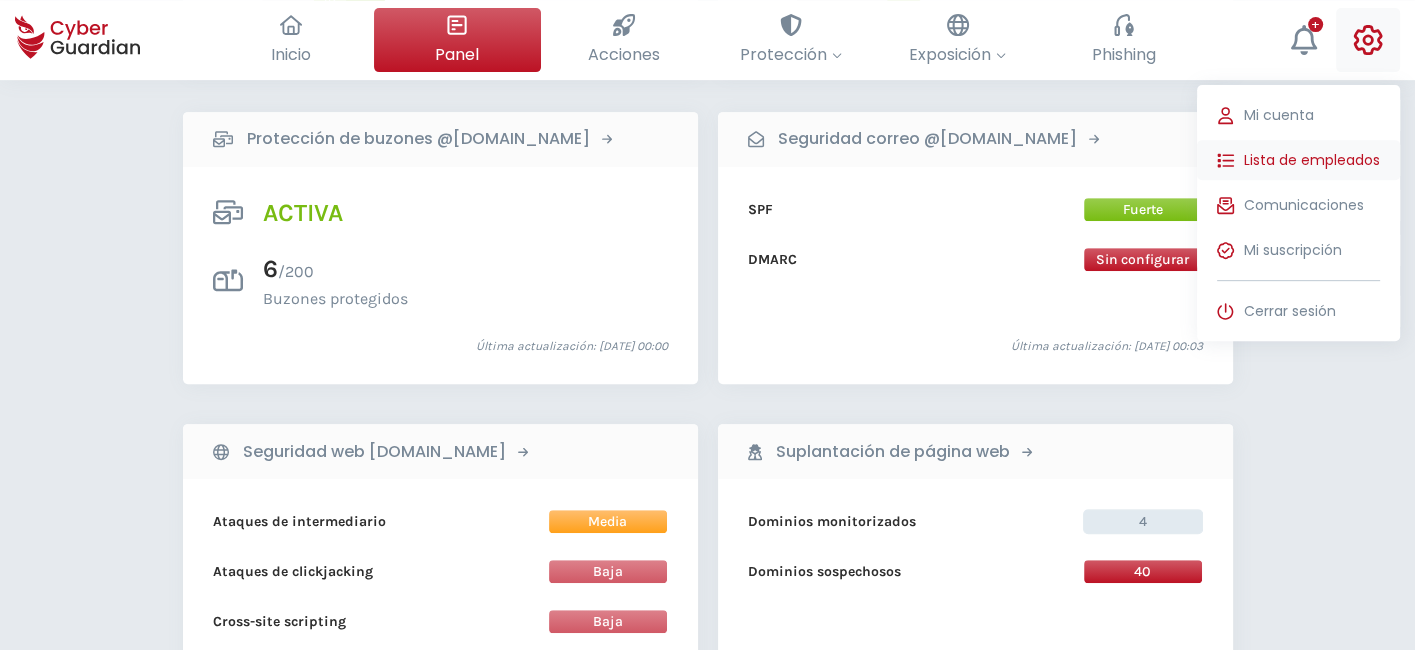 click on "Lista de empleados" at bounding box center (1312, 160) 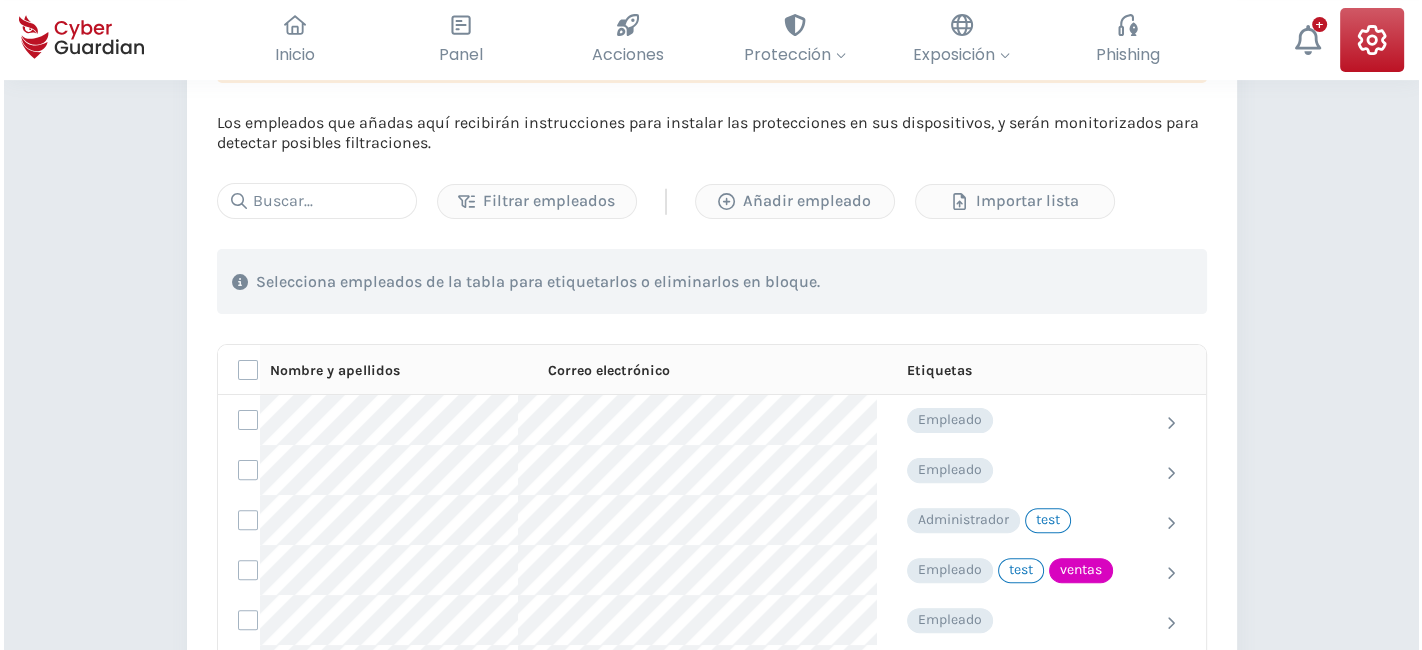 scroll, scrollTop: 507, scrollLeft: 0, axis: vertical 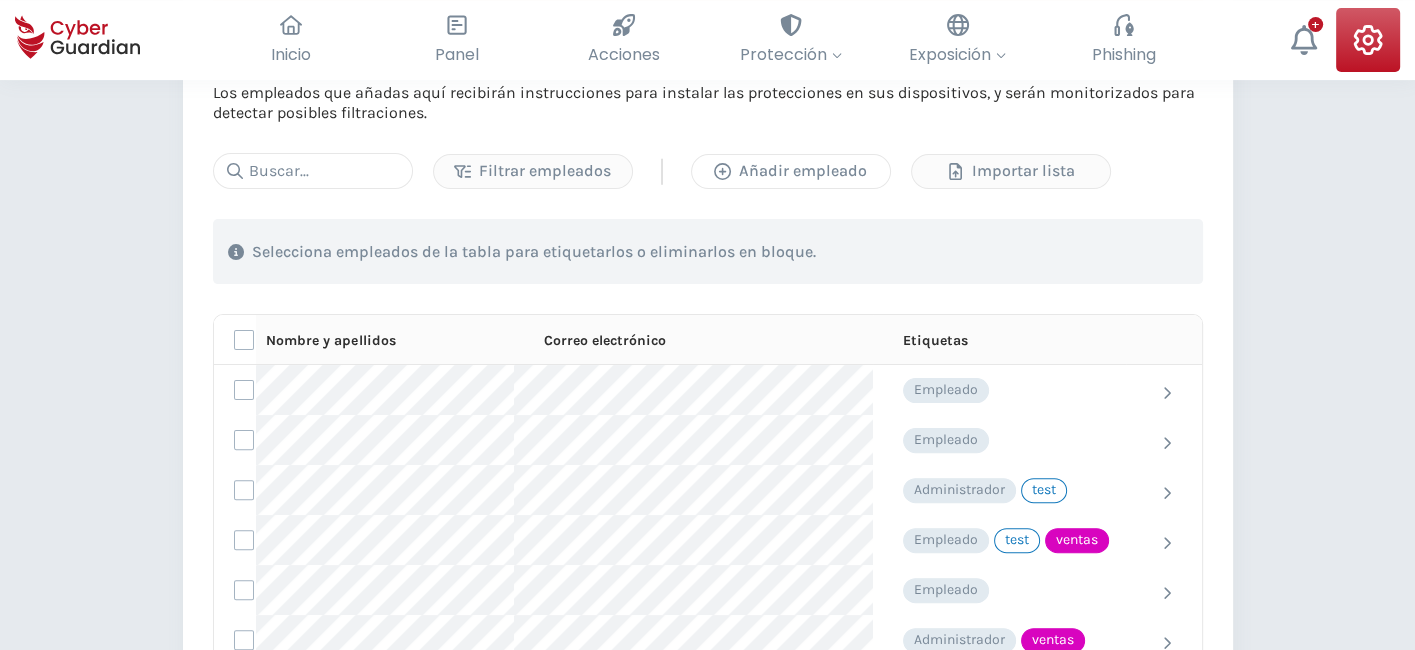 click on "Añadir empleado" at bounding box center [791, 171] 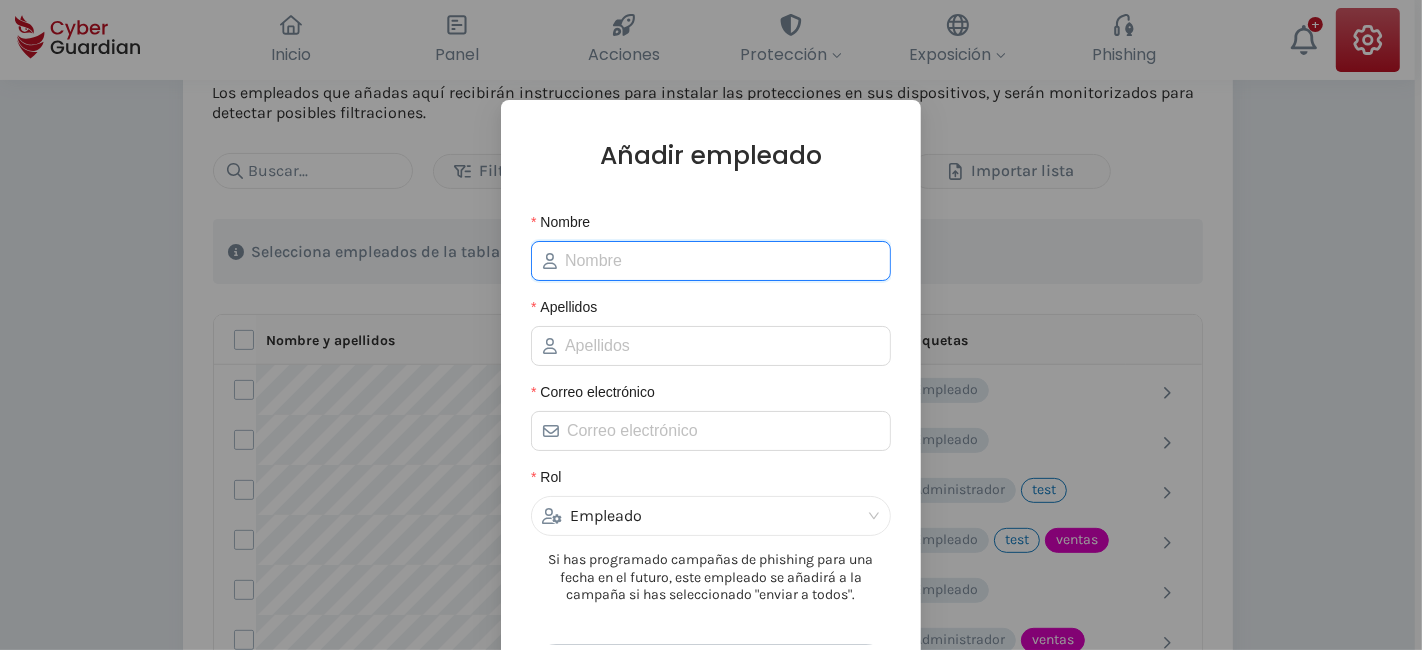 click on "Nombre" at bounding box center [722, 261] 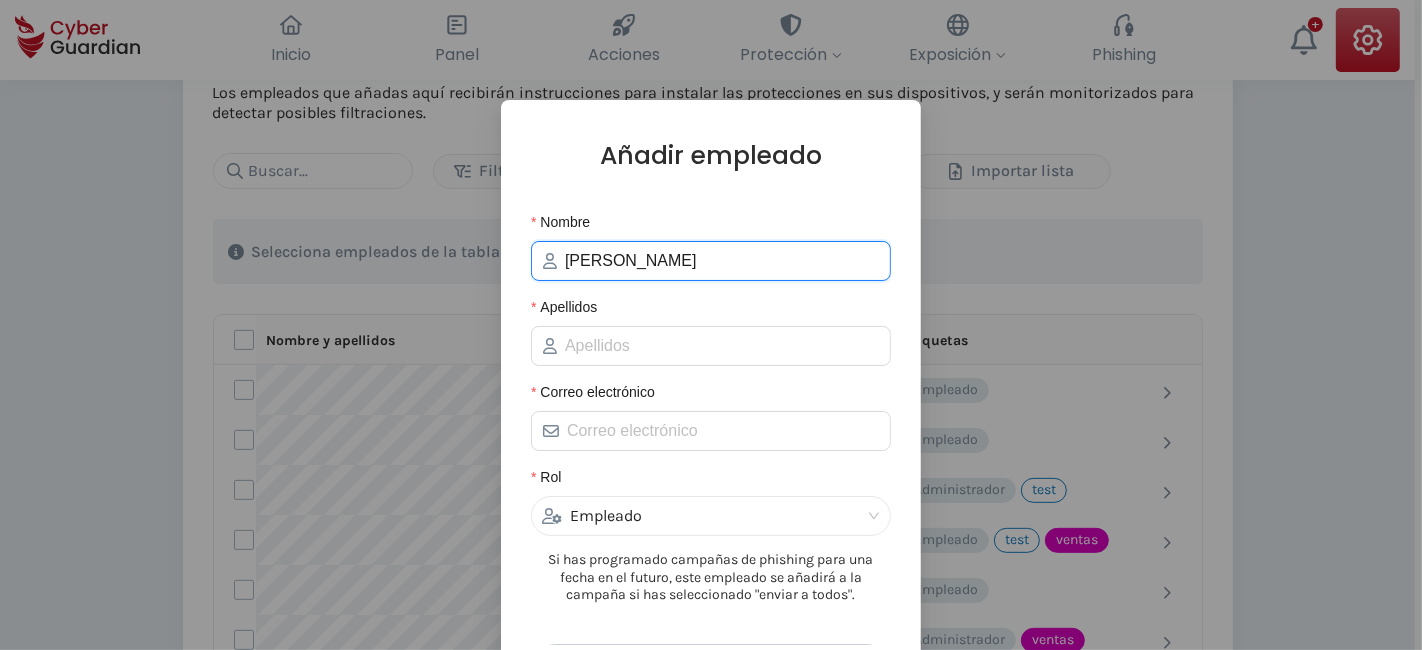 type on "Antonio" 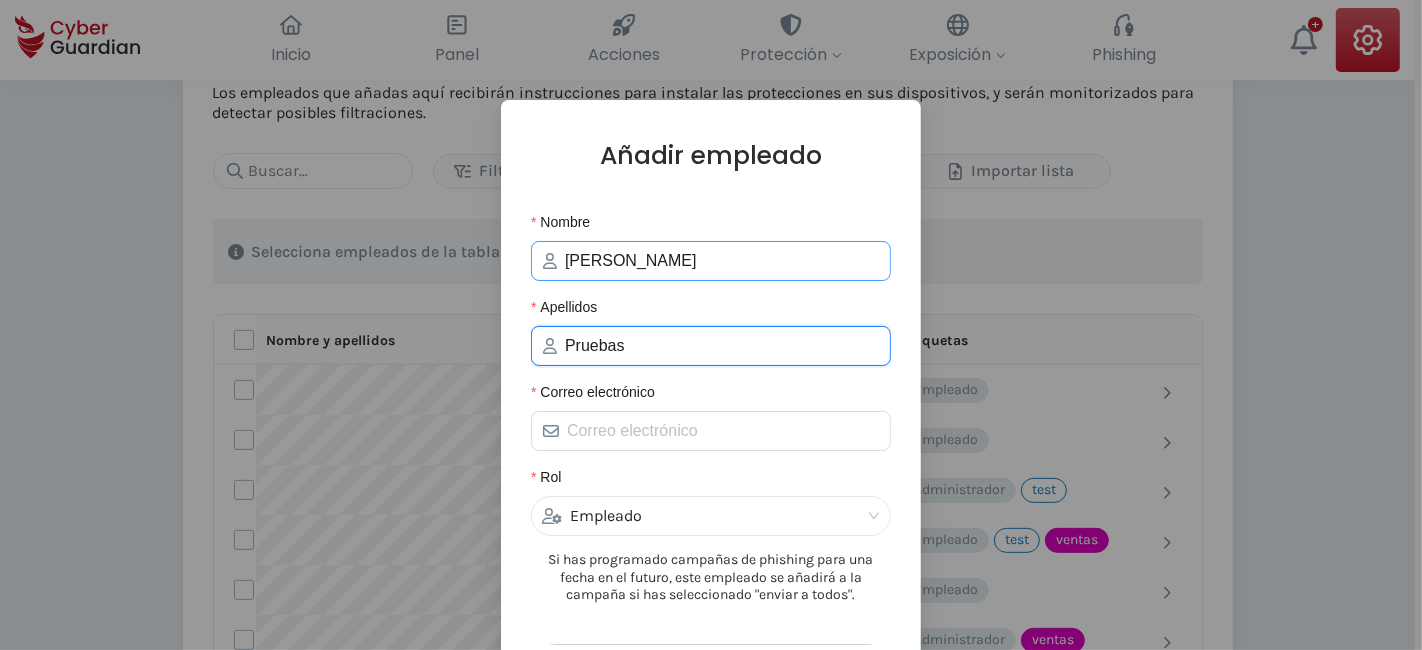 type on "Pruebas" 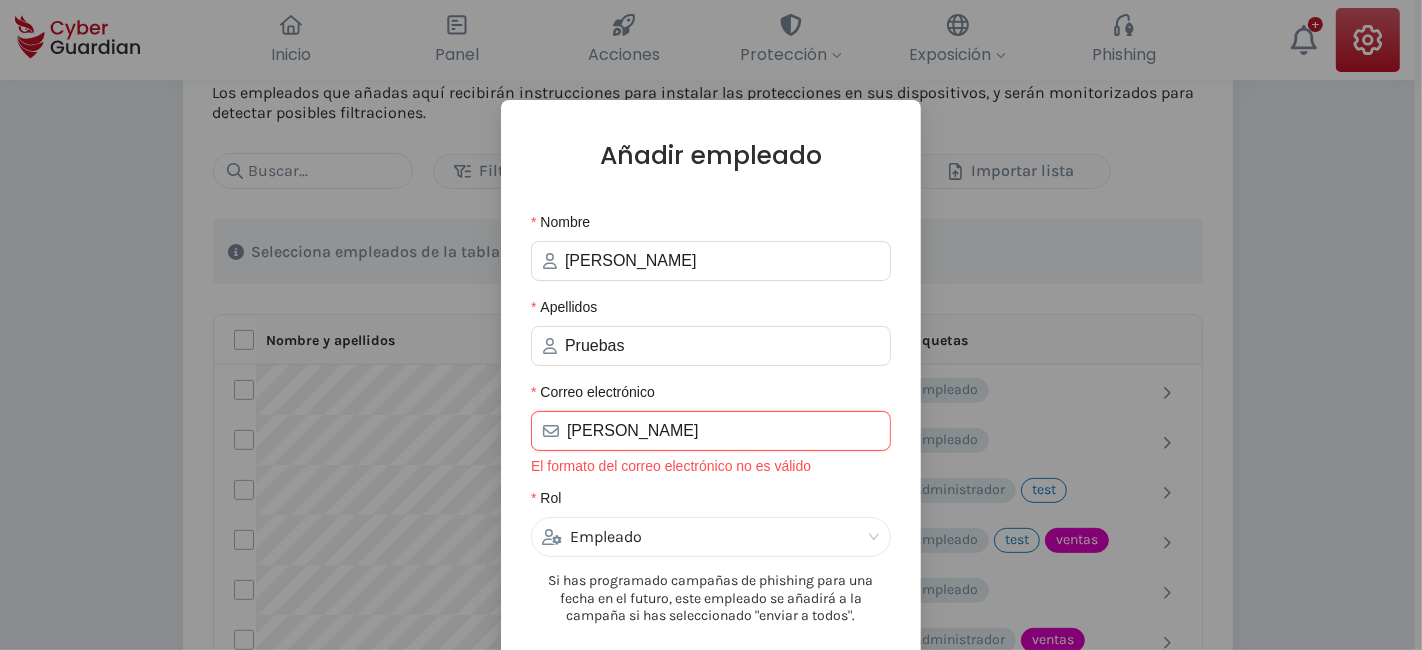 type on "antonio.prueba@cyberguardiantest.es" 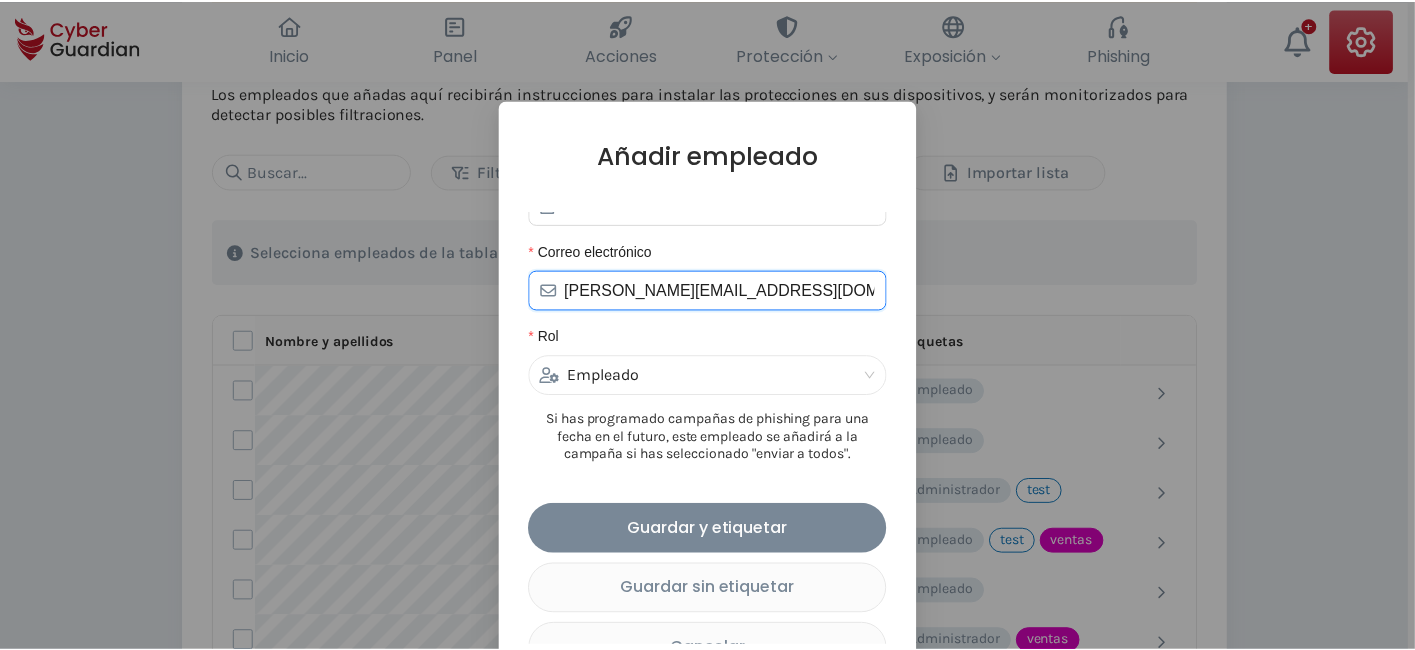 scroll, scrollTop: 171, scrollLeft: 0, axis: vertical 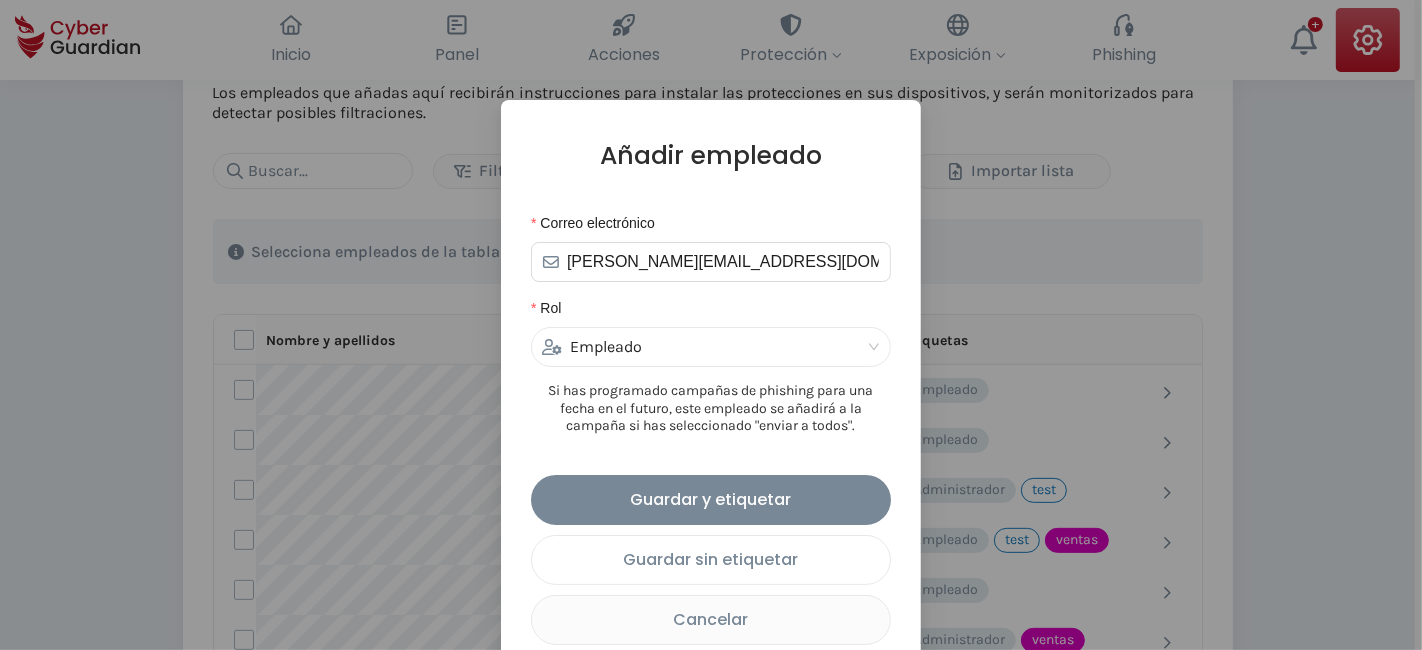 click on "Guardar sin etiquetar" at bounding box center [711, 559] 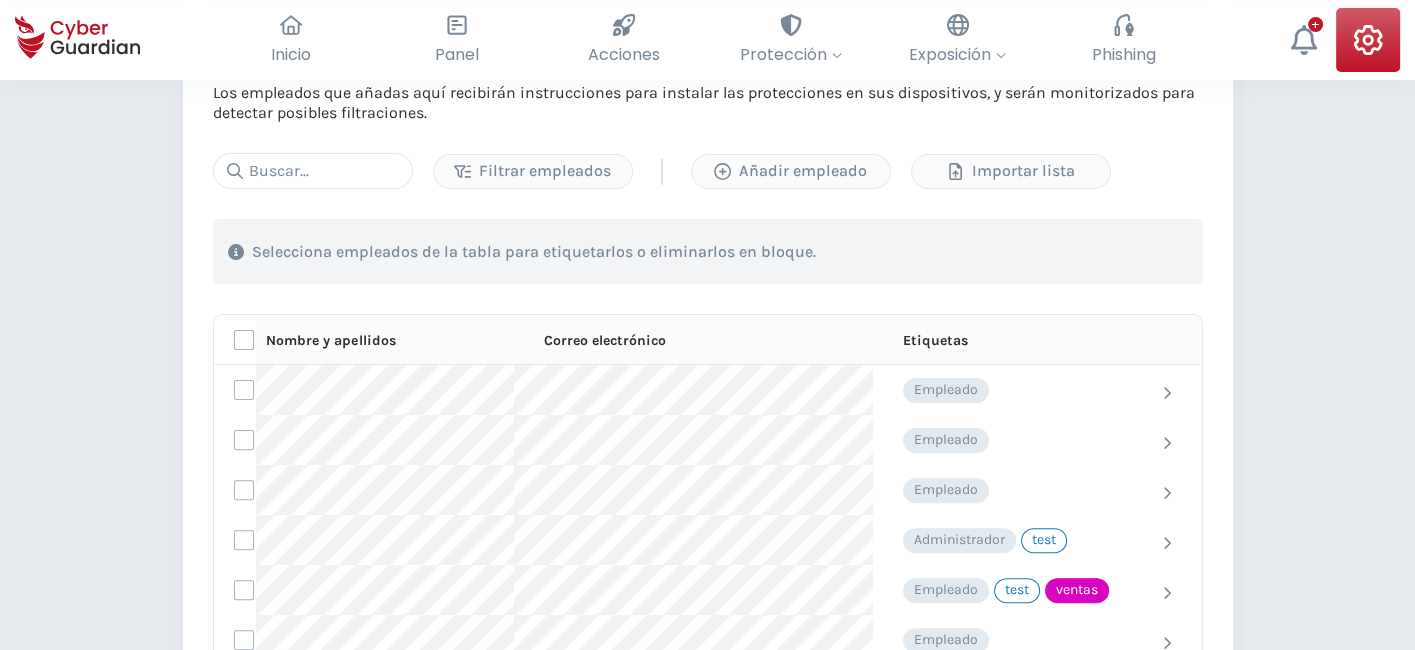 scroll, scrollTop: 618, scrollLeft: 0, axis: vertical 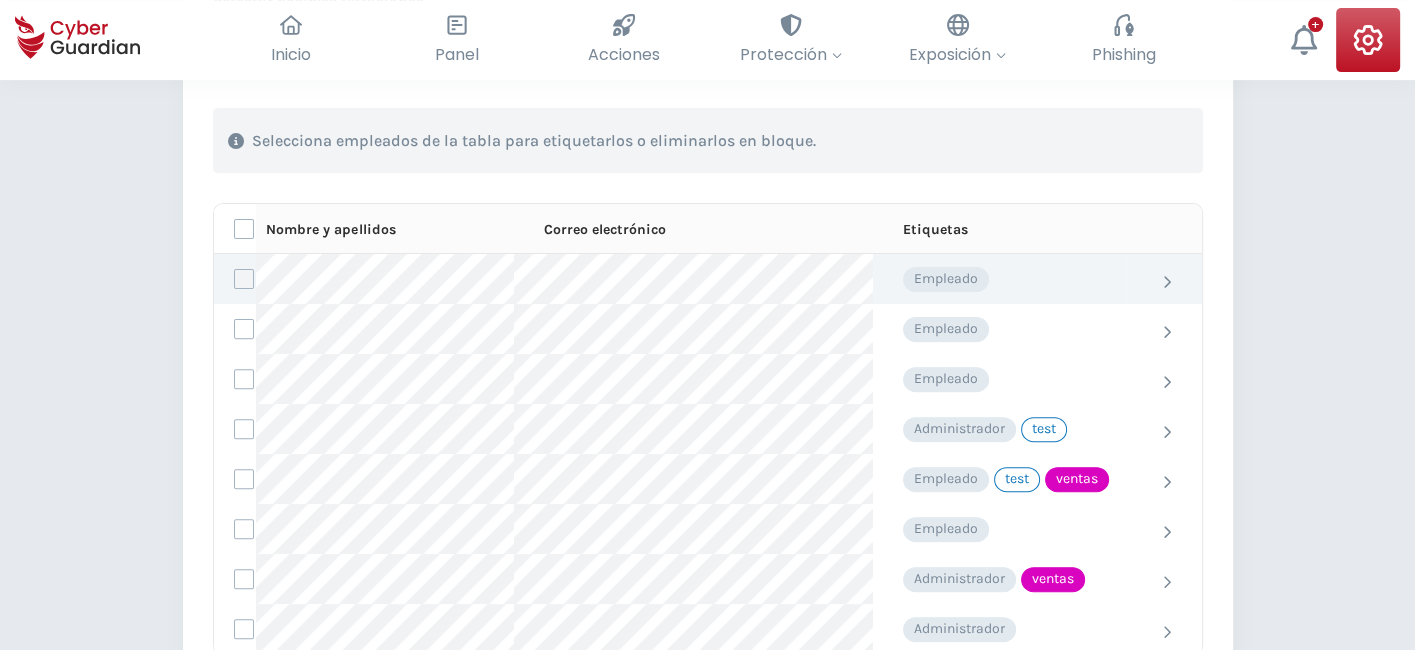 click at bounding box center [244, 279] 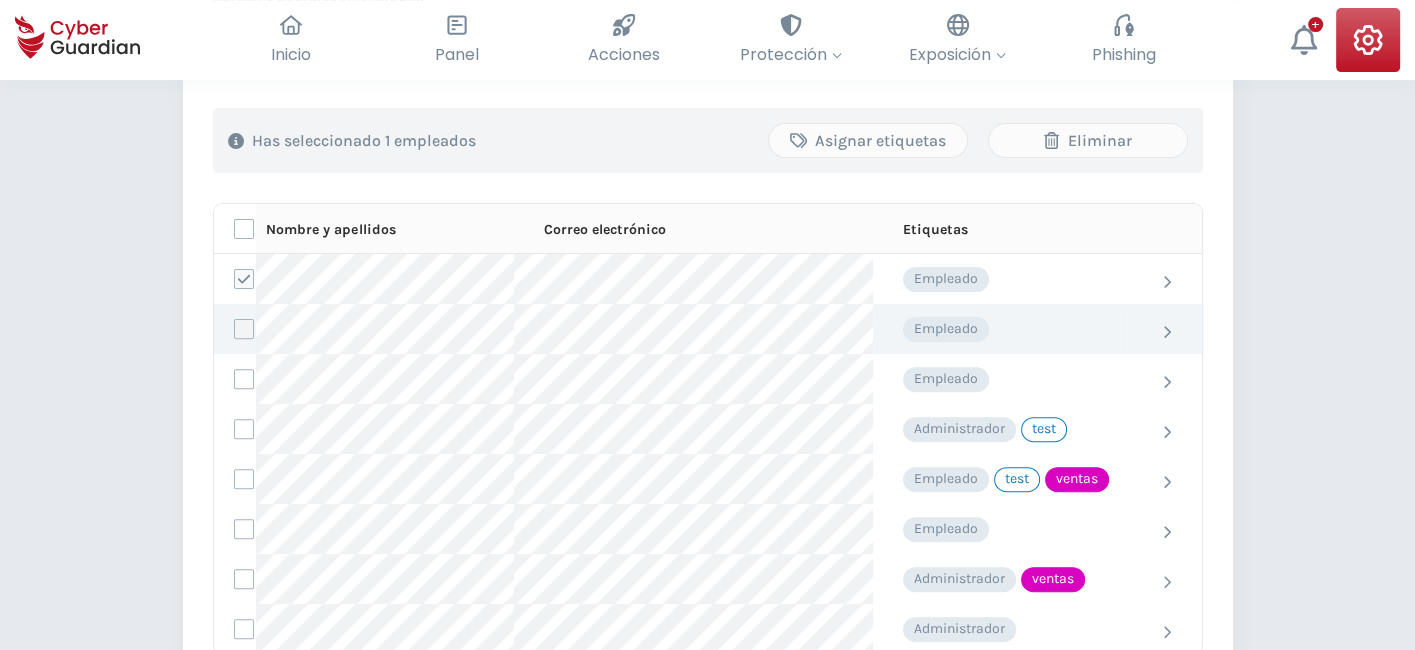 click at bounding box center [244, 329] 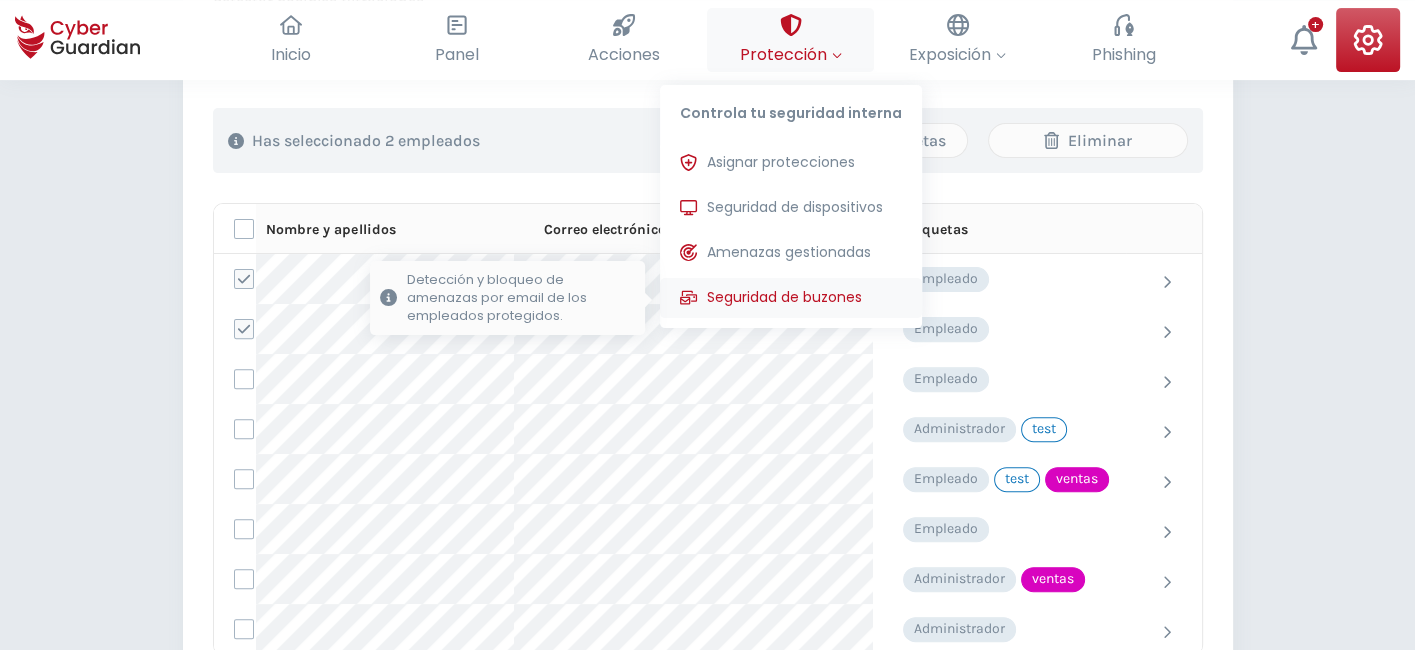 click on "Seguridad de buzones" at bounding box center (784, 297) 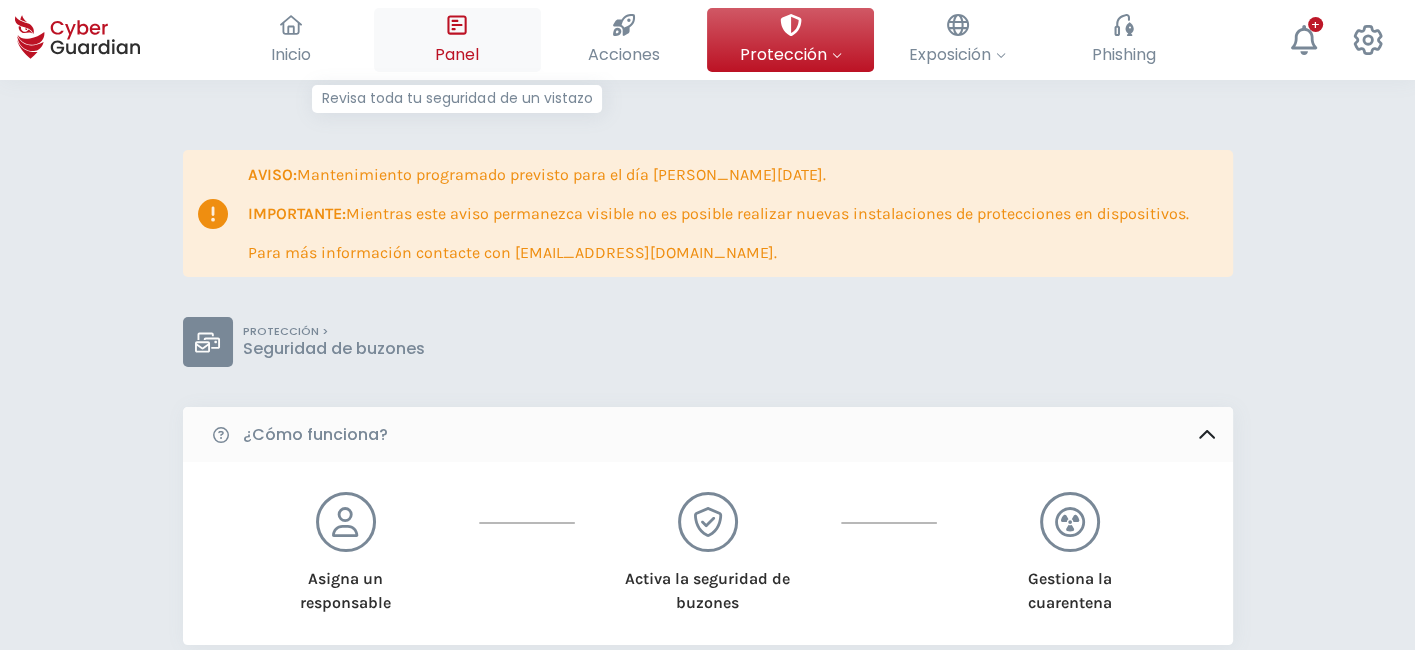 click on "Panel Revisa toda tu seguridad de un vistazo" at bounding box center (457, 40) 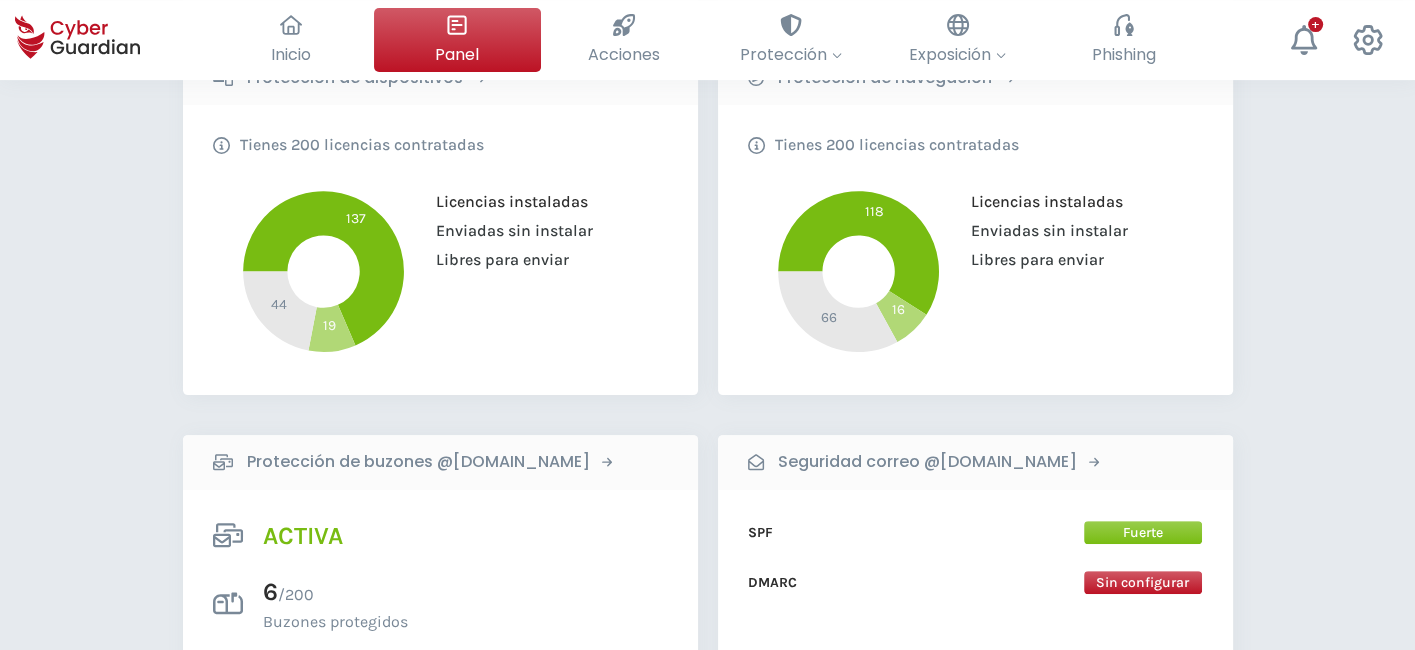 scroll, scrollTop: 557, scrollLeft: 0, axis: vertical 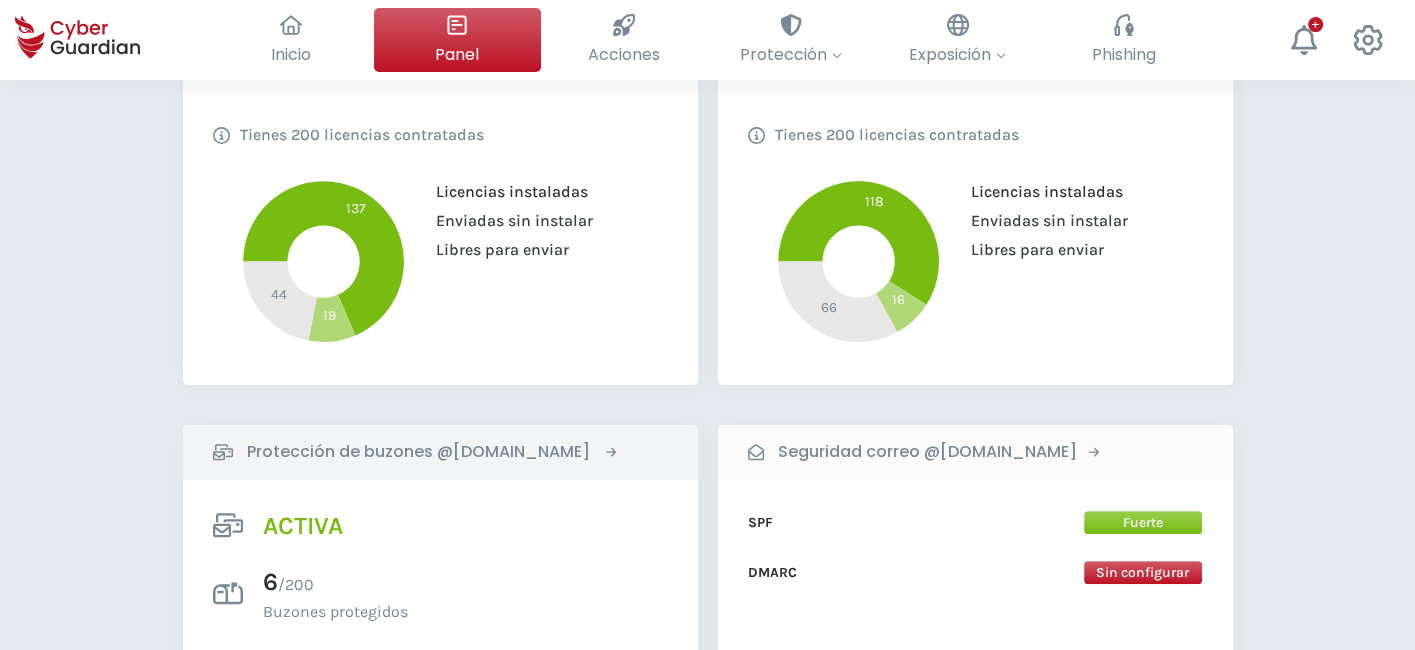 type 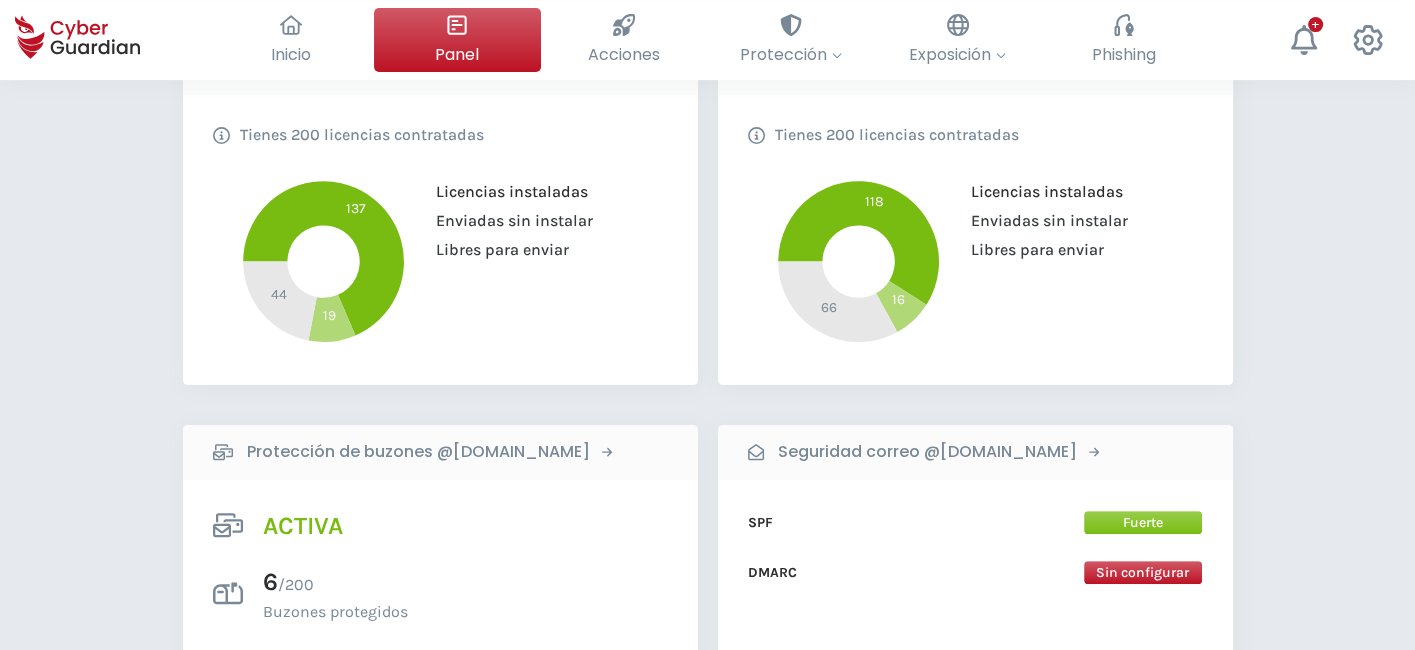 drag, startPoint x: 1414, startPoint y: 240, endPoint x: 1420, endPoint y: 261, distance: 21.84033 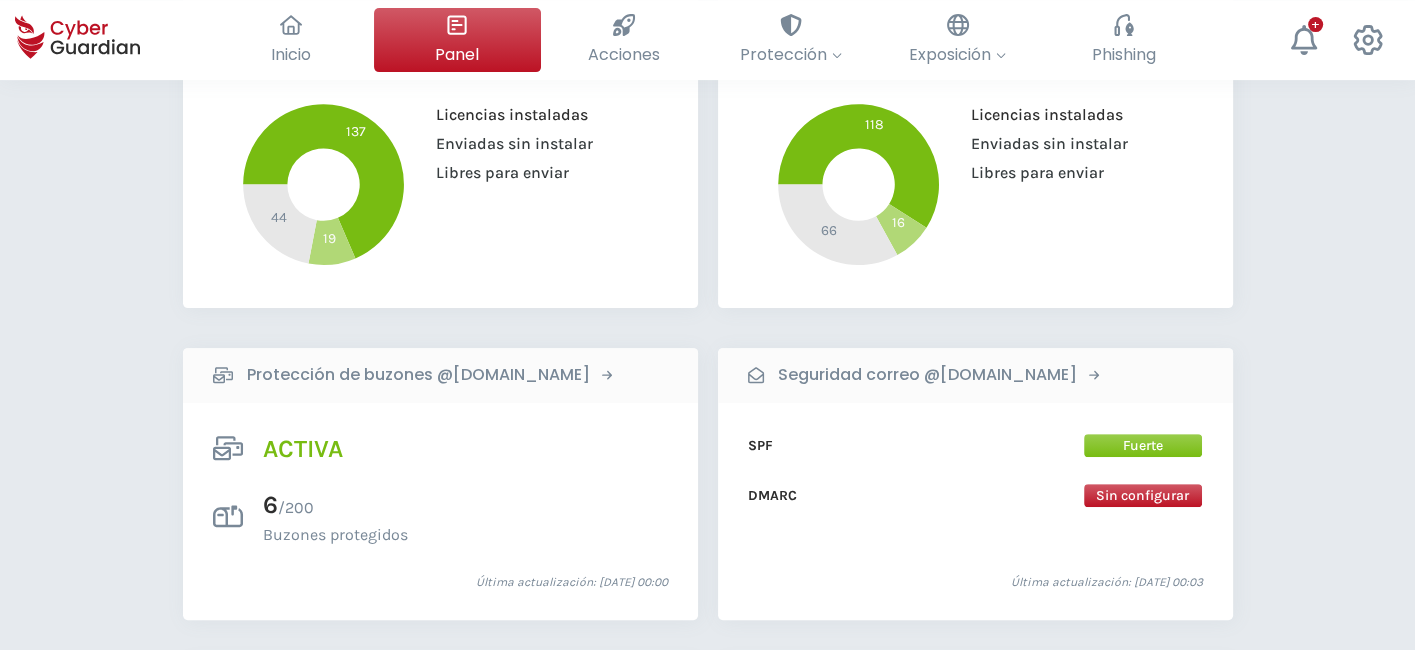 scroll, scrollTop: 643, scrollLeft: 0, axis: vertical 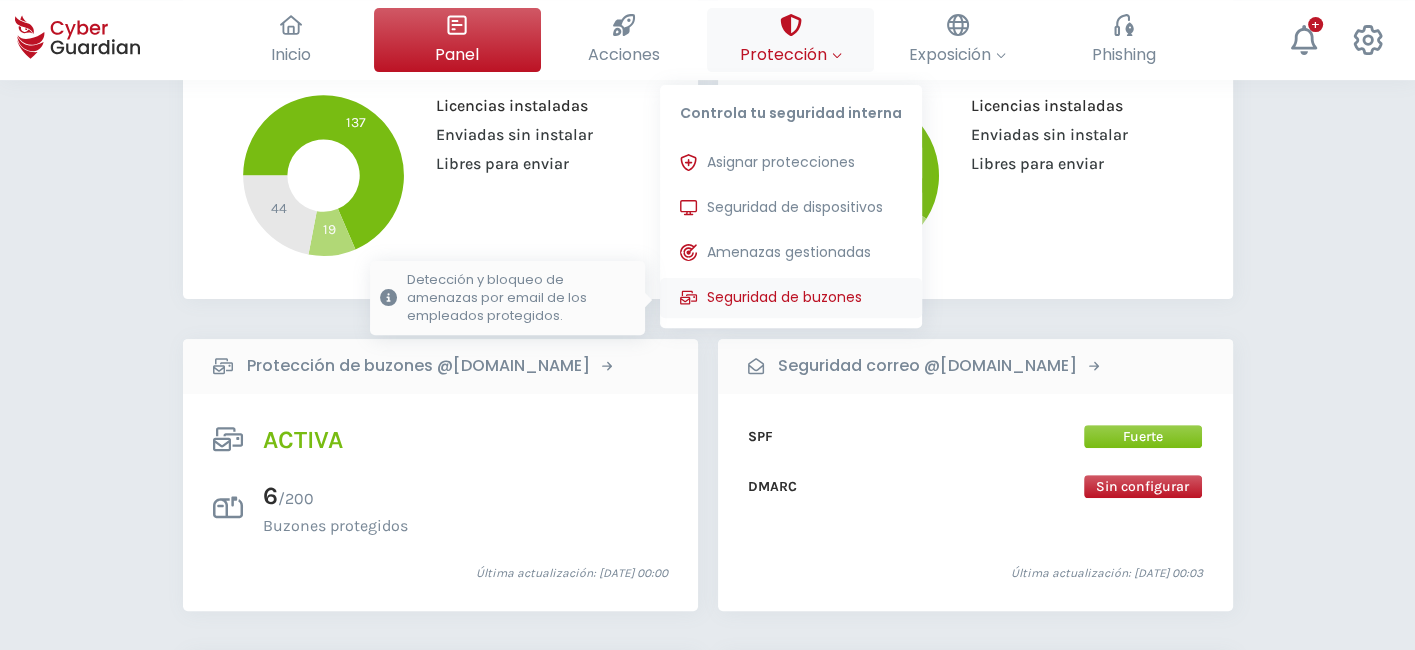 click on "Seguridad de buzones" at bounding box center [784, 297] 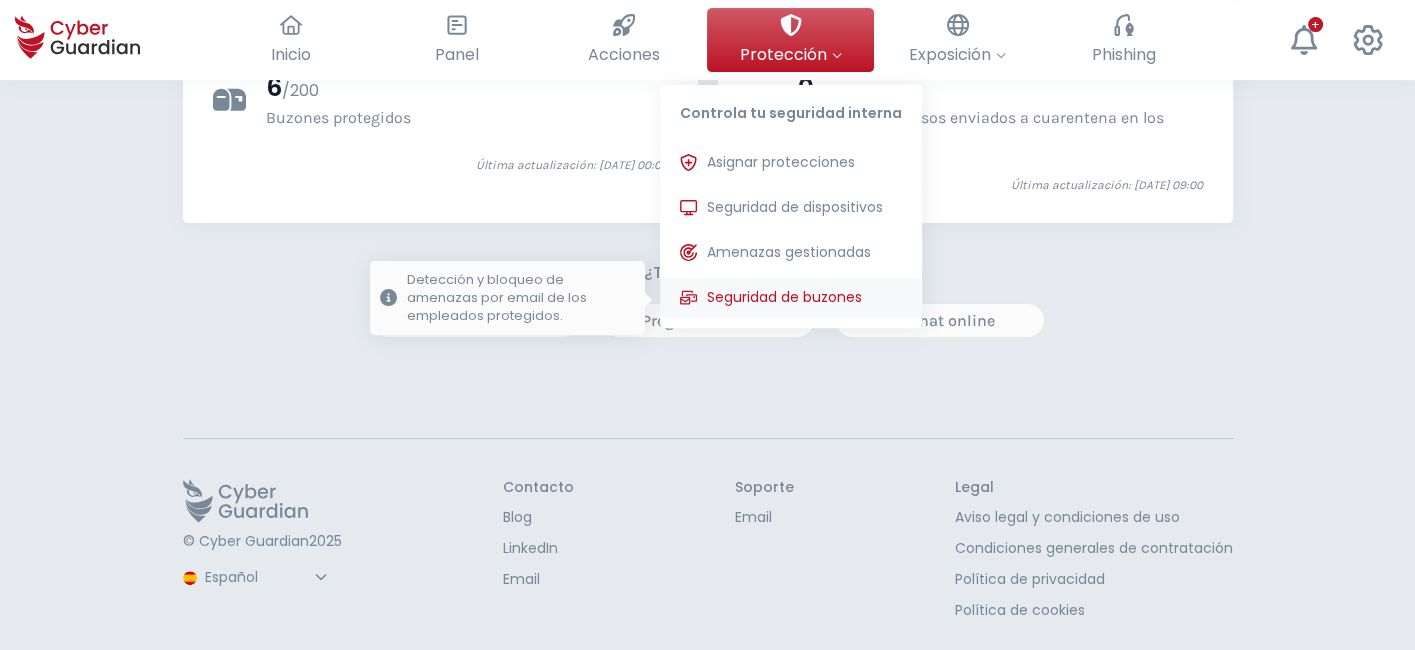 scroll, scrollTop: 0, scrollLeft: 0, axis: both 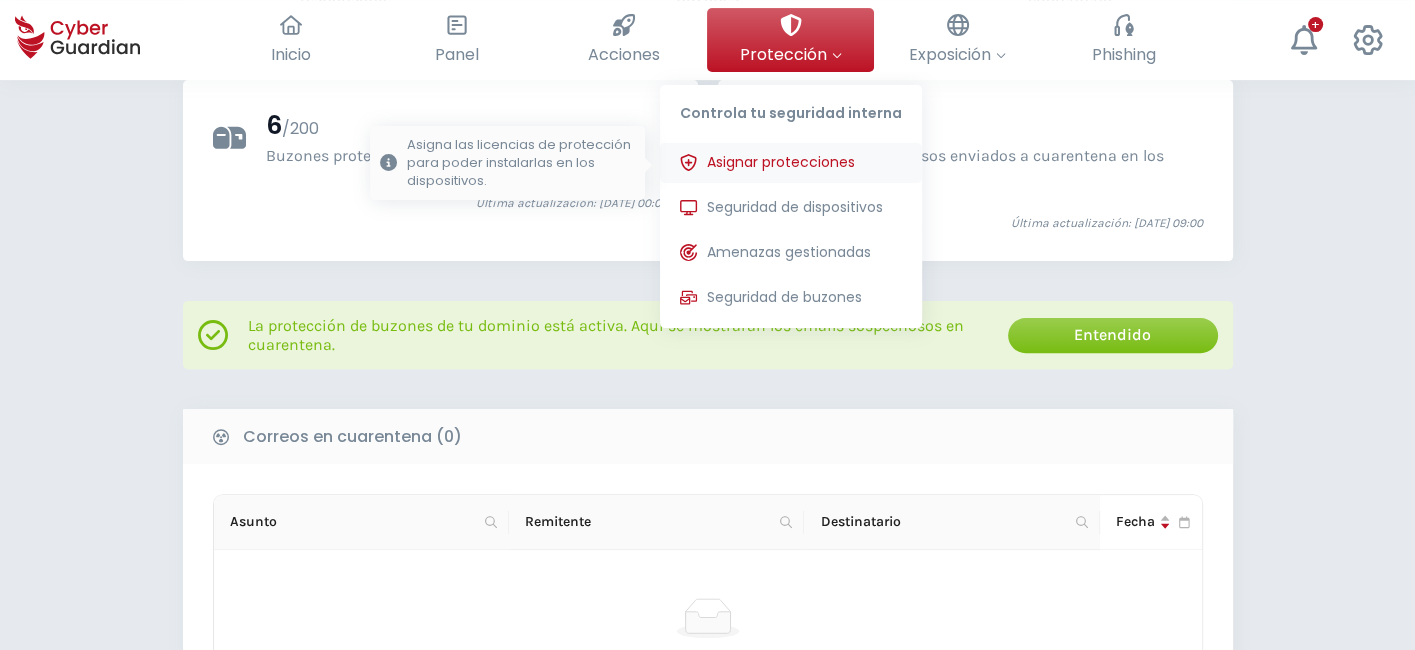 click on "Asignar protecciones" at bounding box center (781, 162) 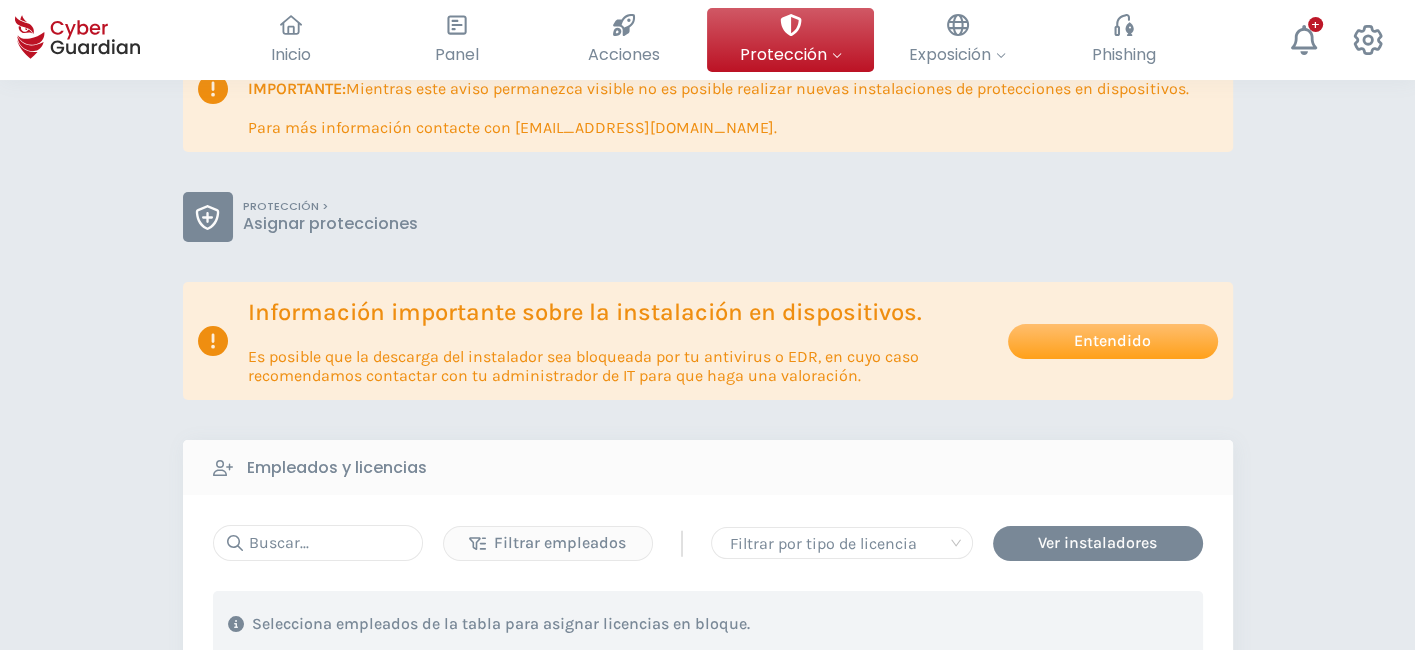 scroll, scrollTop: 222, scrollLeft: 0, axis: vertical 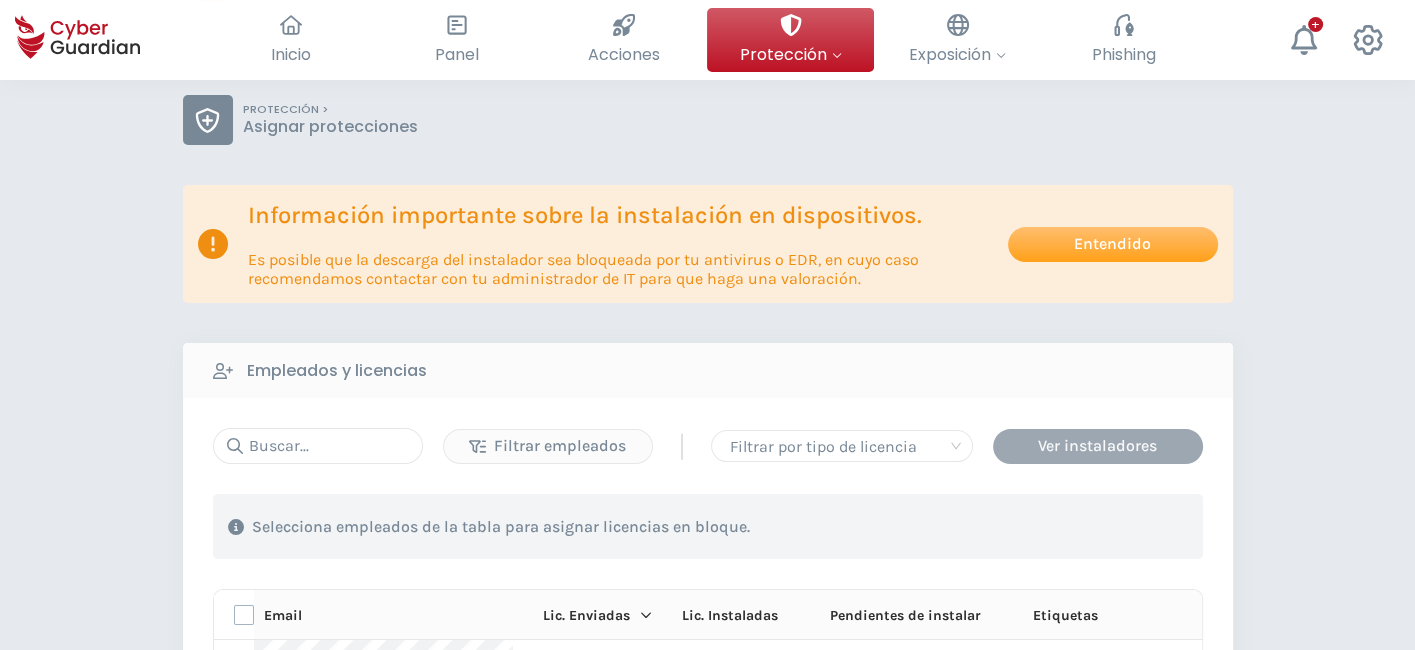 click on "Ver instaladores" at bounding box center (1098, 446) 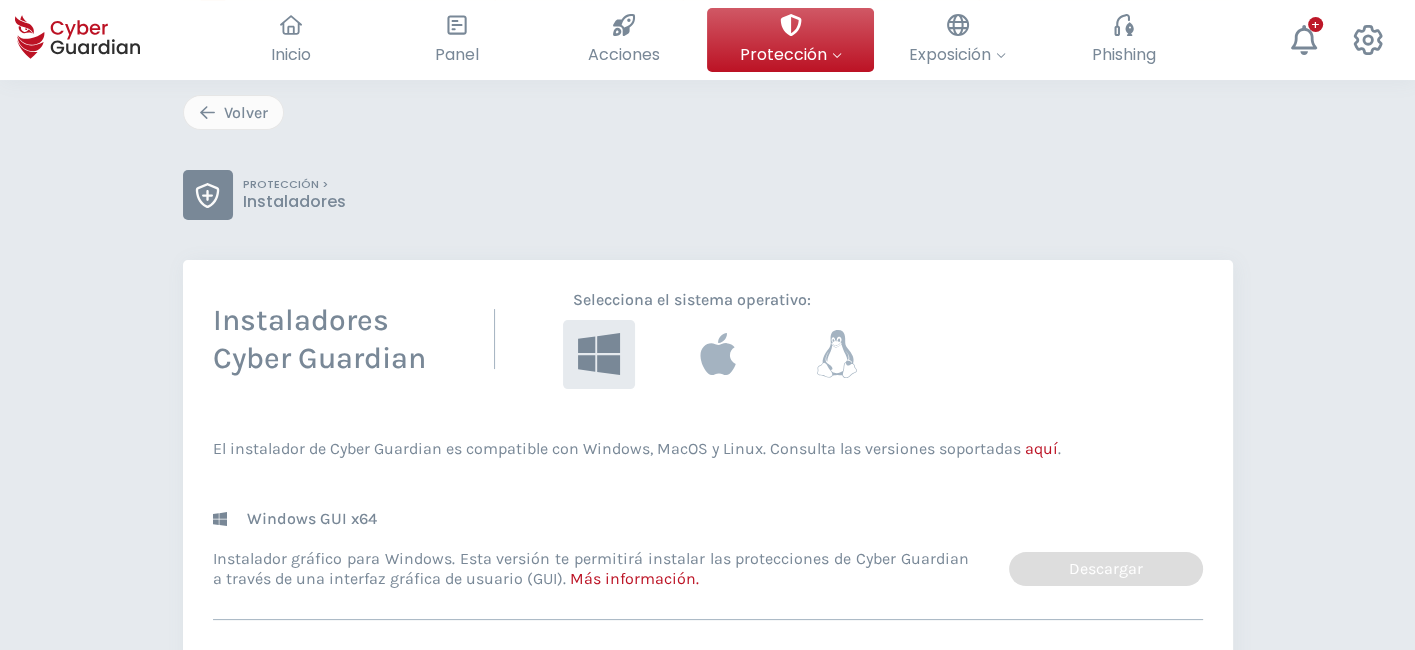 scroll, scrollTop: 0, scrollLeft: 0, axis: both 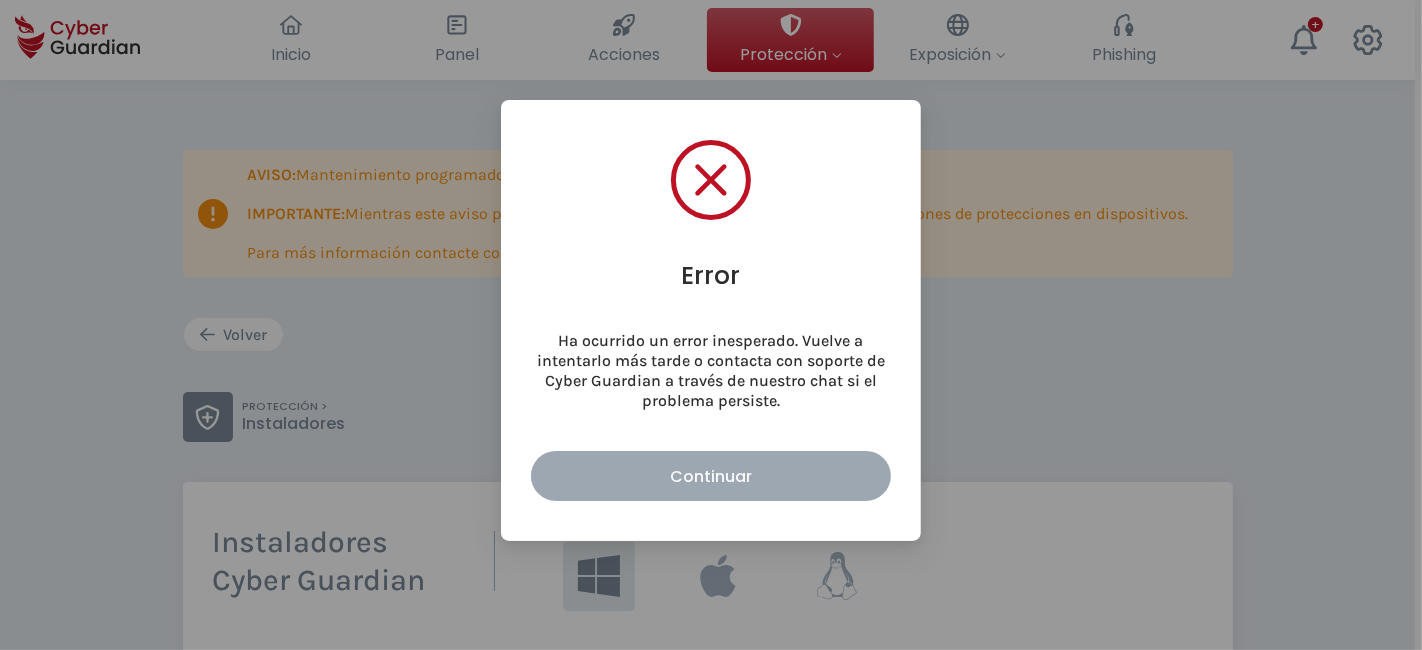 click on "Continuar" at bounding box center (711, 476) 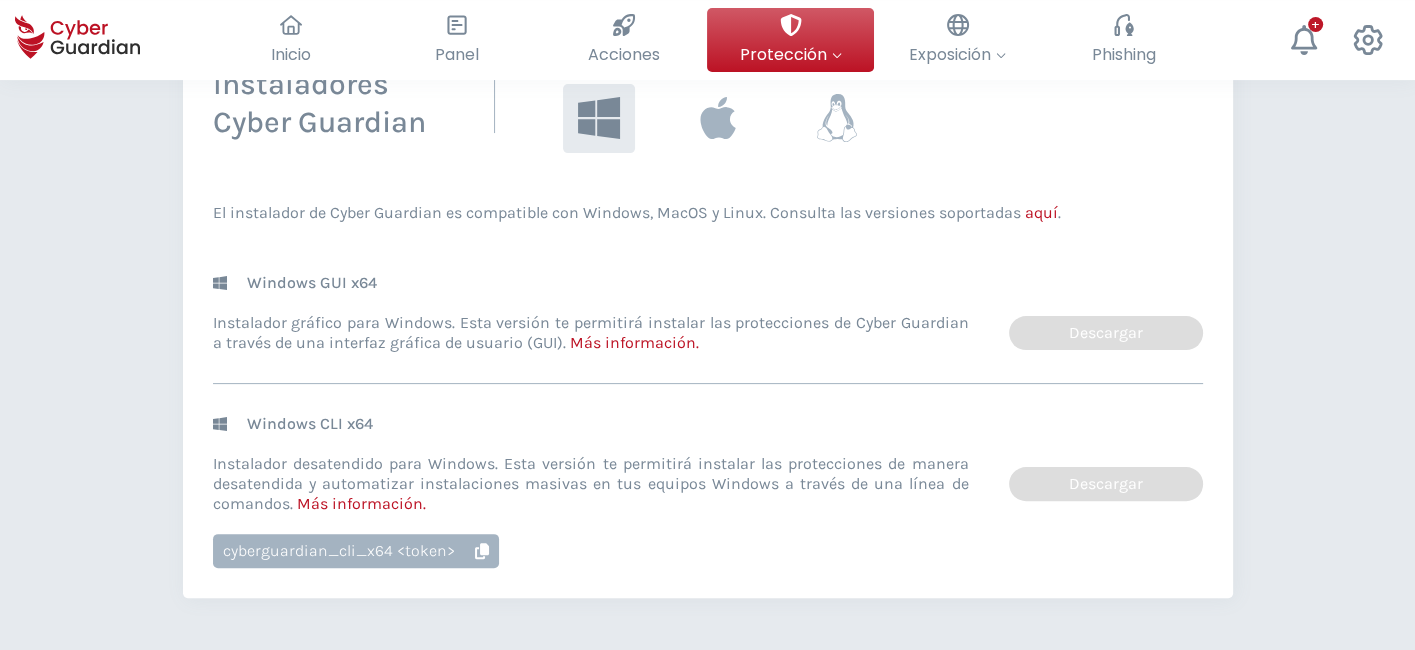 scroll, scrollTop: 486, scrollLeft: 0, axis: vertical 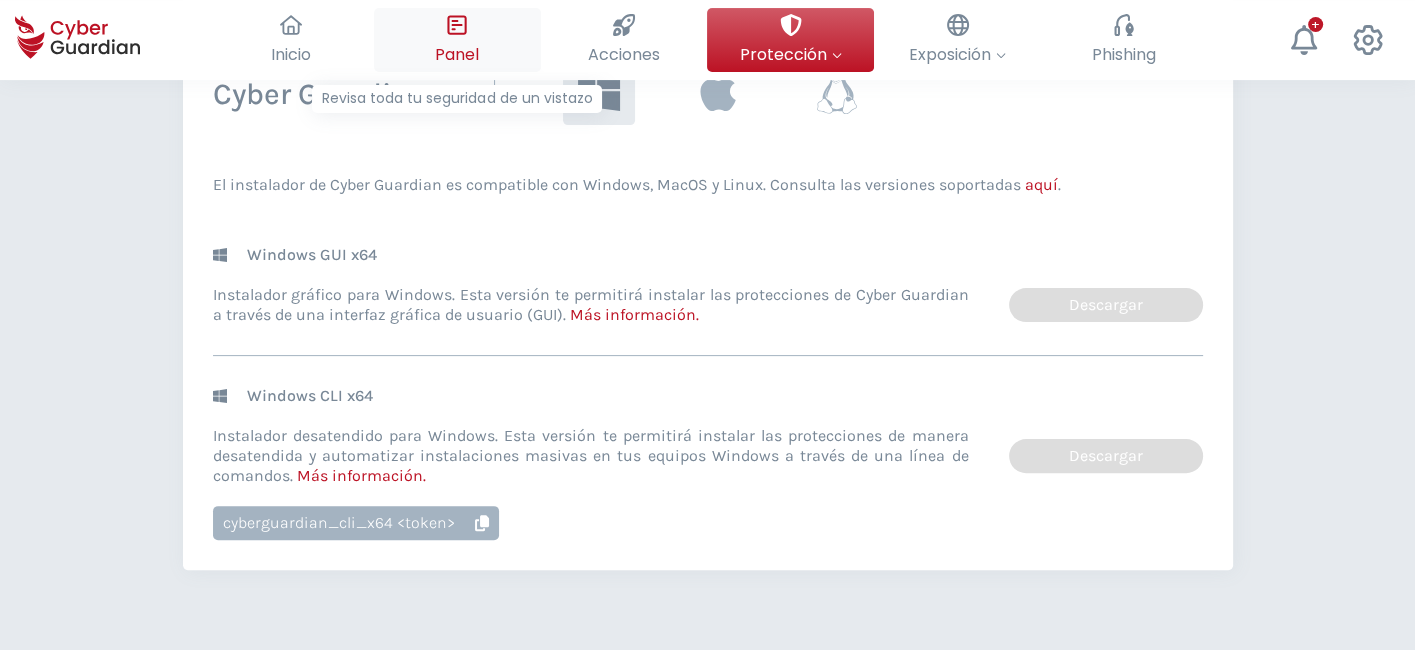 click on "Panel" at bounding box center [457, 54] 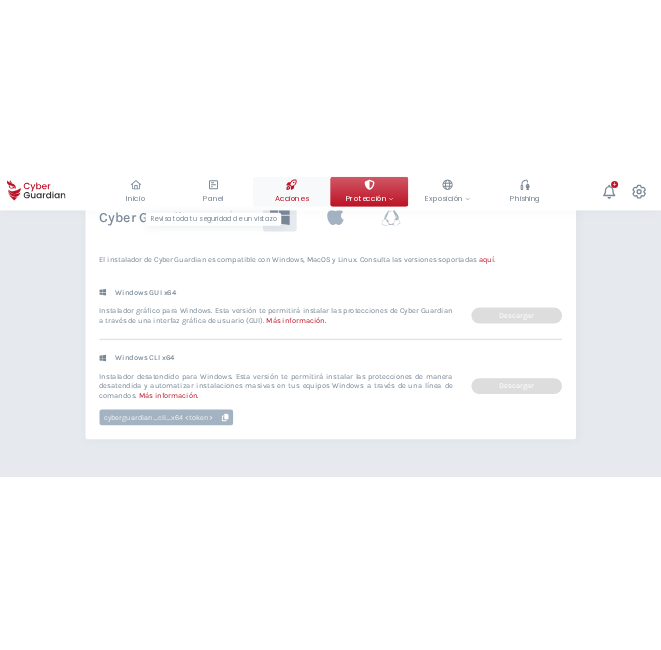 scroll, scrollTop: 0, scrollLeft: 0, axis: both 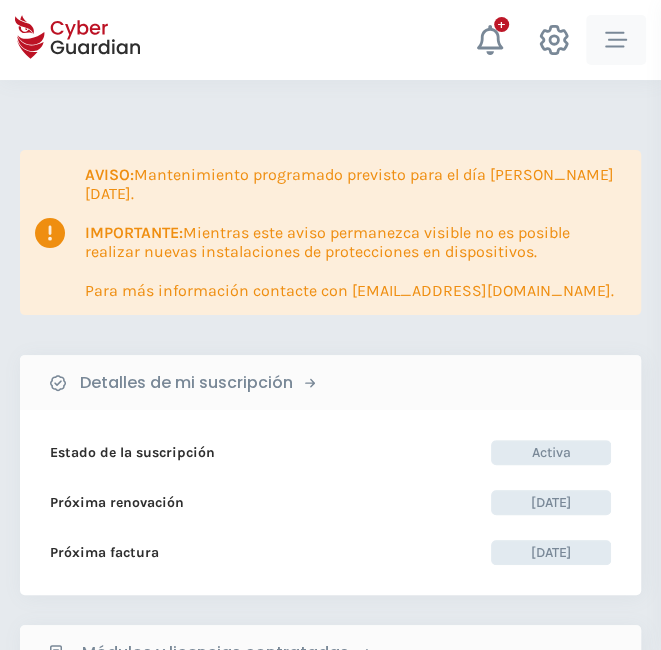 click 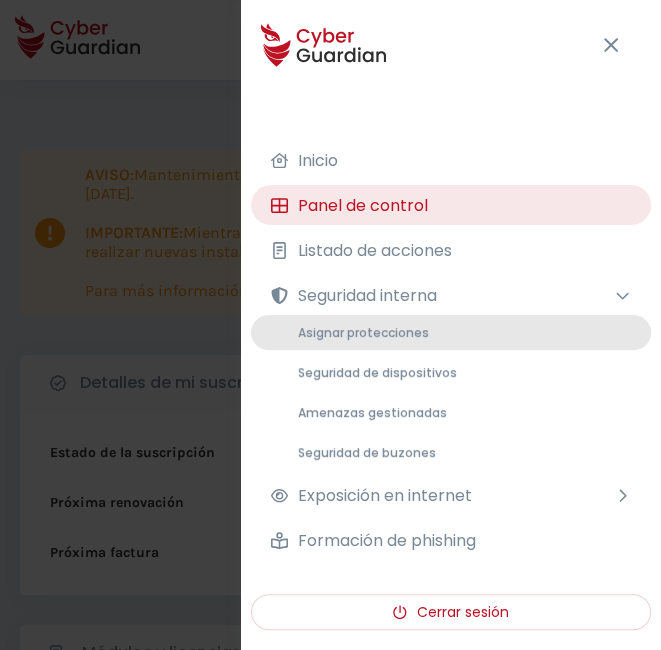 click on "Asignar protecciones" at bounding box center (363, 332) 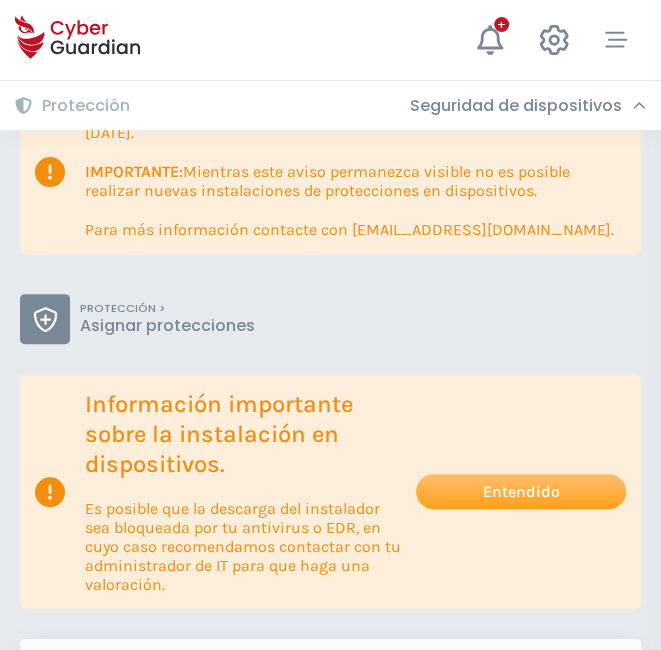 scroll, scrollTop: 0, scrollLeft: 0, axis: both 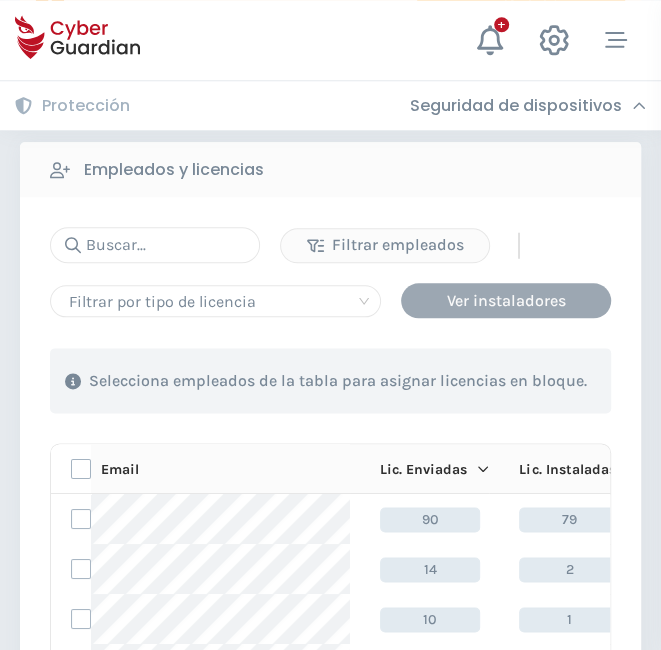 click on "Ver instaladores" at bounding box center [506, 301] 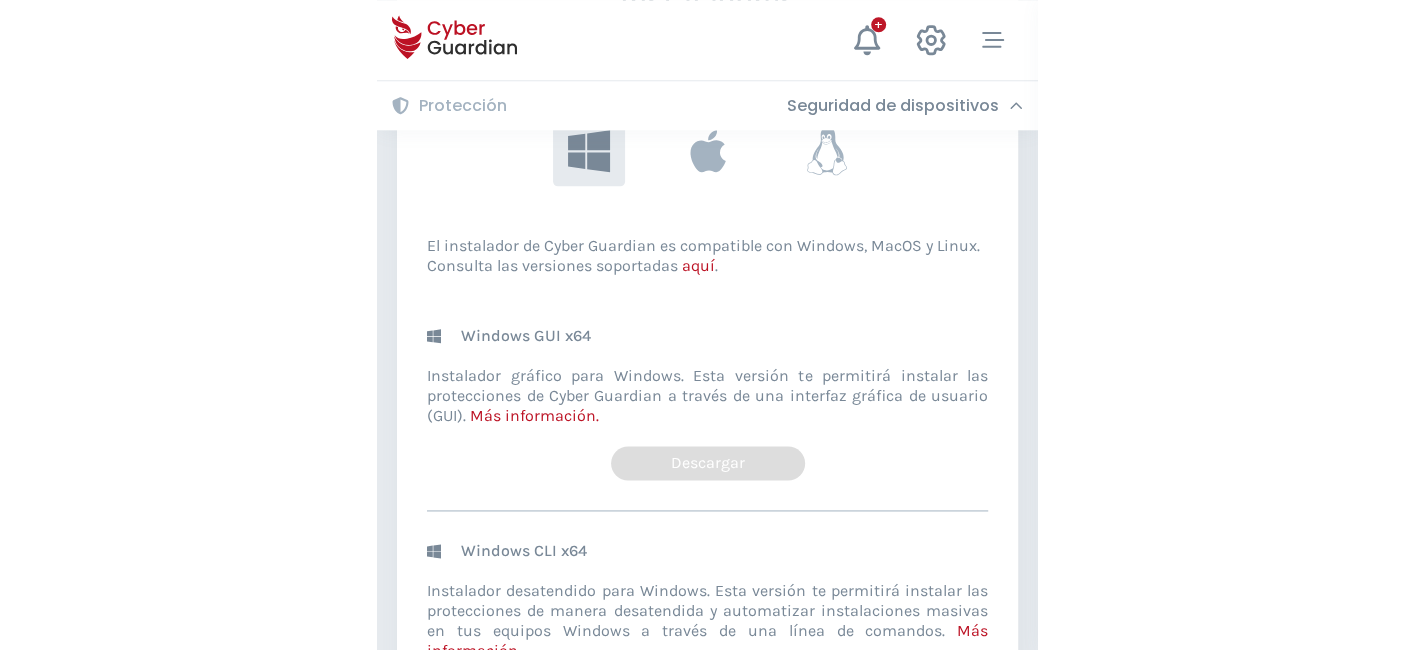 scroll, scrollTop: 0, scrollLeft: 0, axis: both 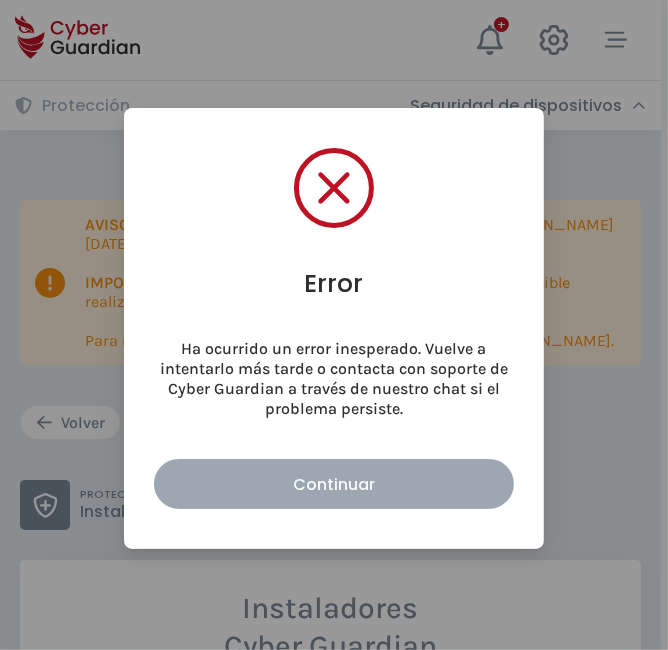 click on "Continuar" at bounding box center [334, 484] 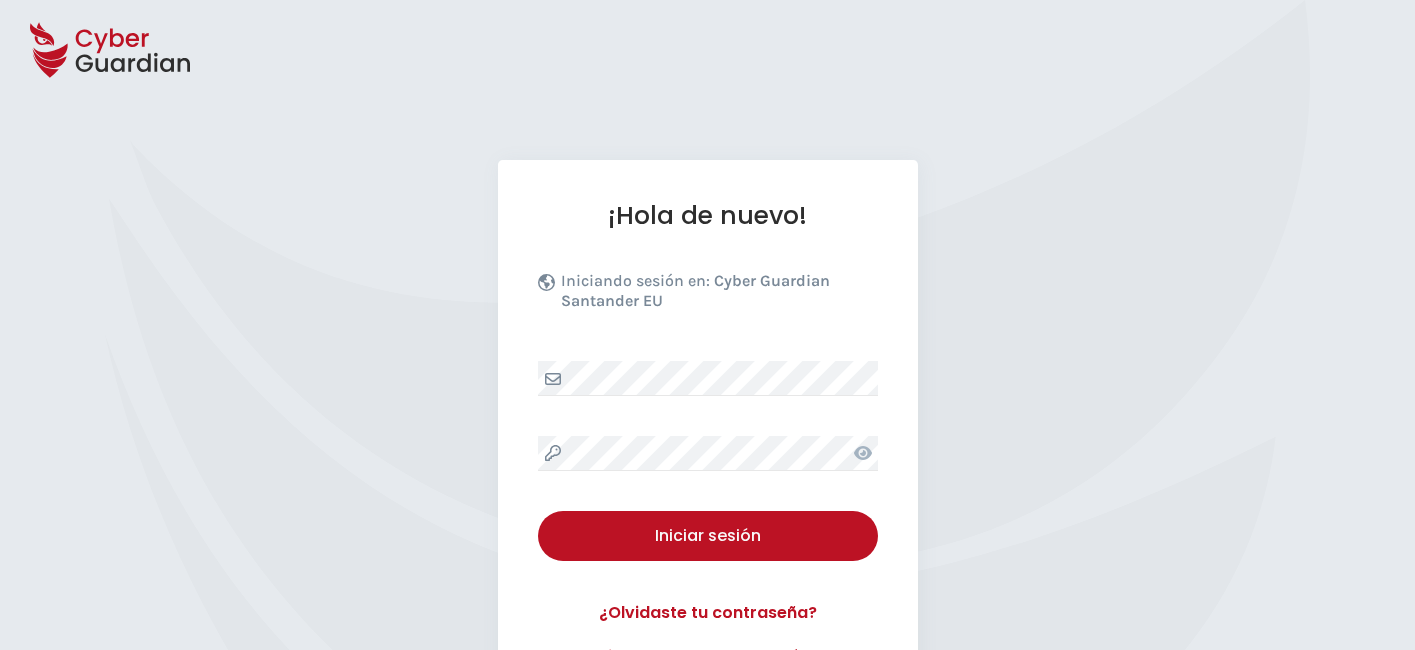 scroll, scrollTop: 0, scrollLeft: 0, axis: both 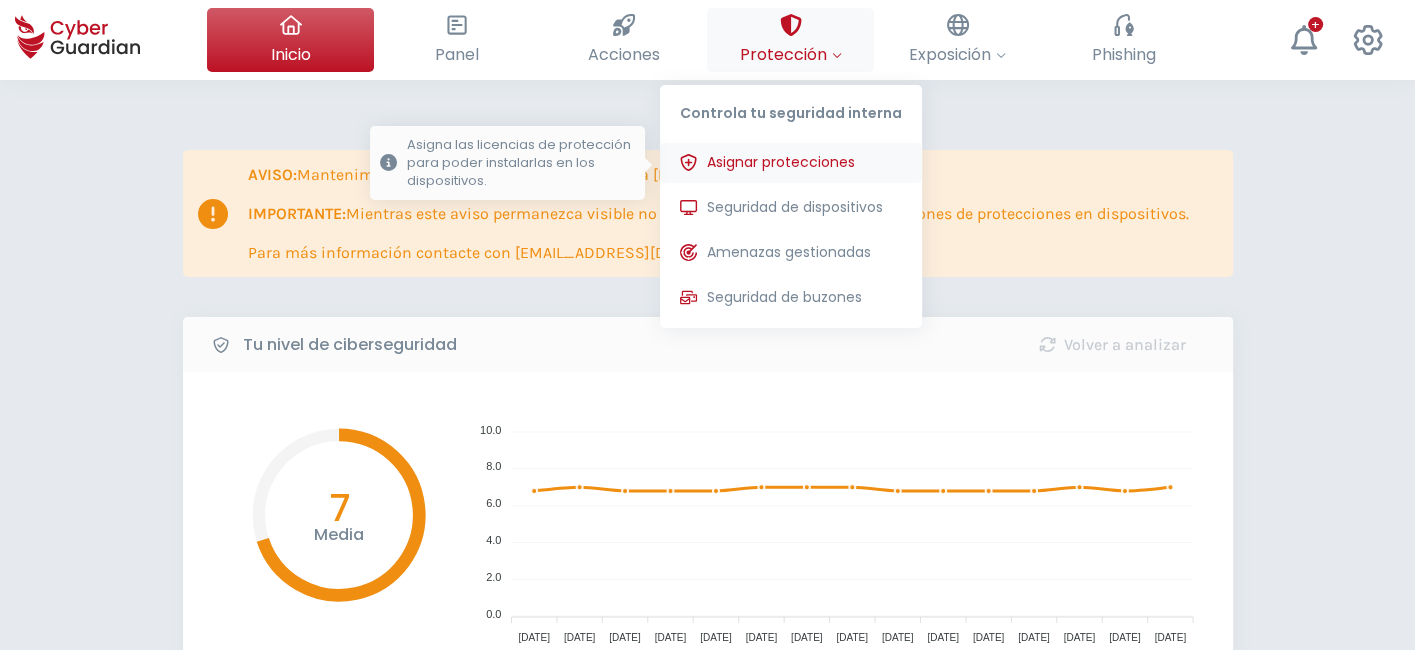 click on "Asignar protecciones Asigna las licencias de protección para poder instalarlas en los dispositivos." at bounding box center [791, 163] 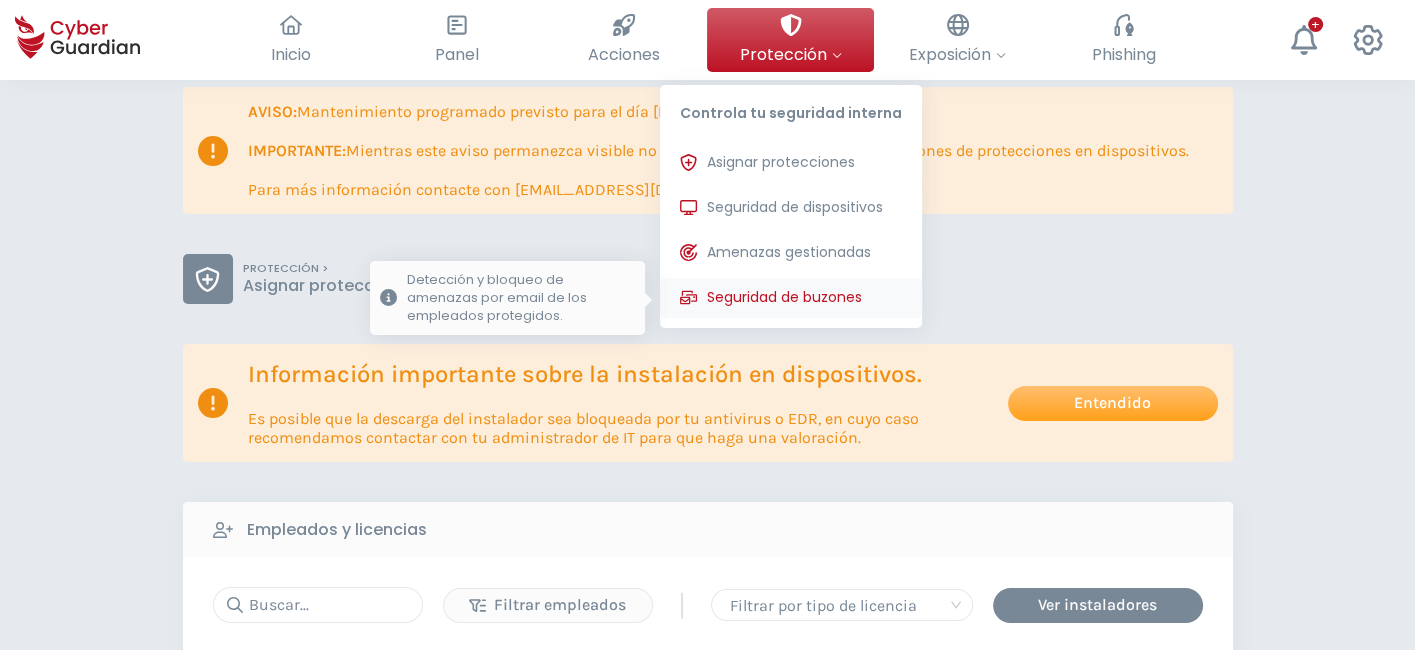 scroll, scrollTop: 111, scrollLeft: 0, axis: vertical 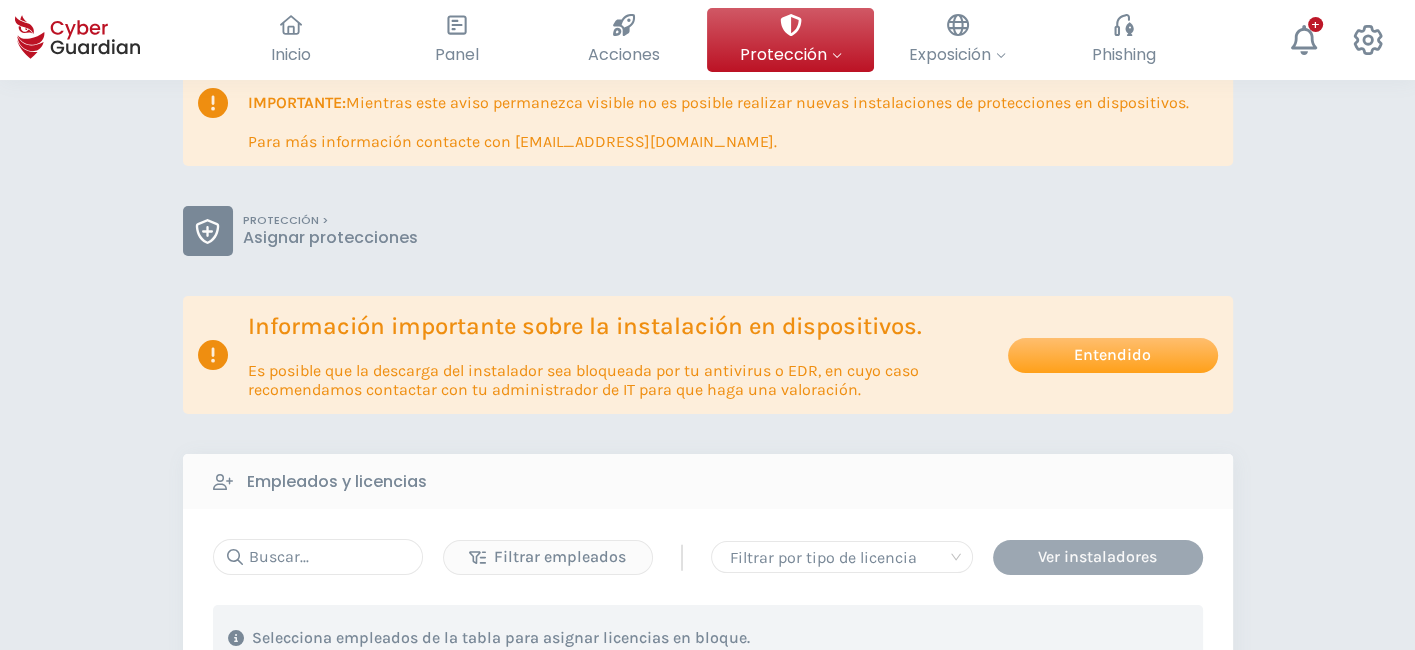 click on "Ver instaladores" at bounding box center (1098, 557) 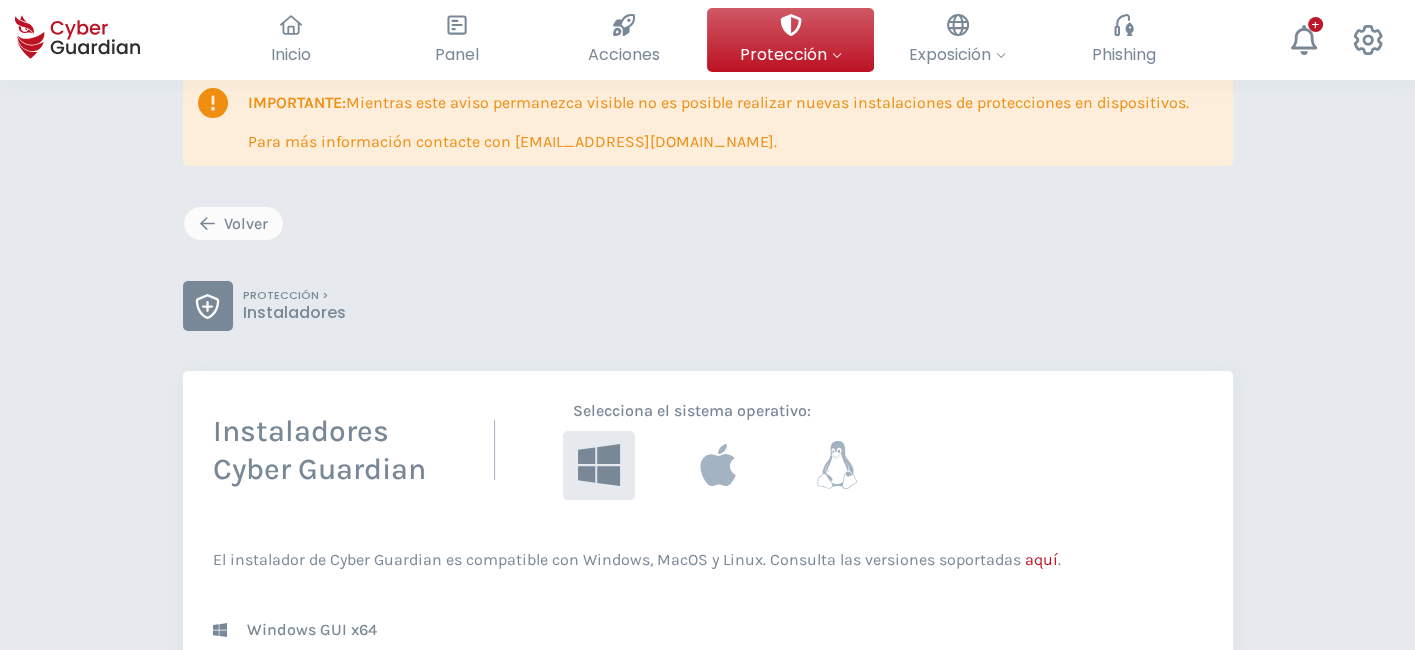 scroll, scrollTop: 0, scrollLeft: 0, axis: both 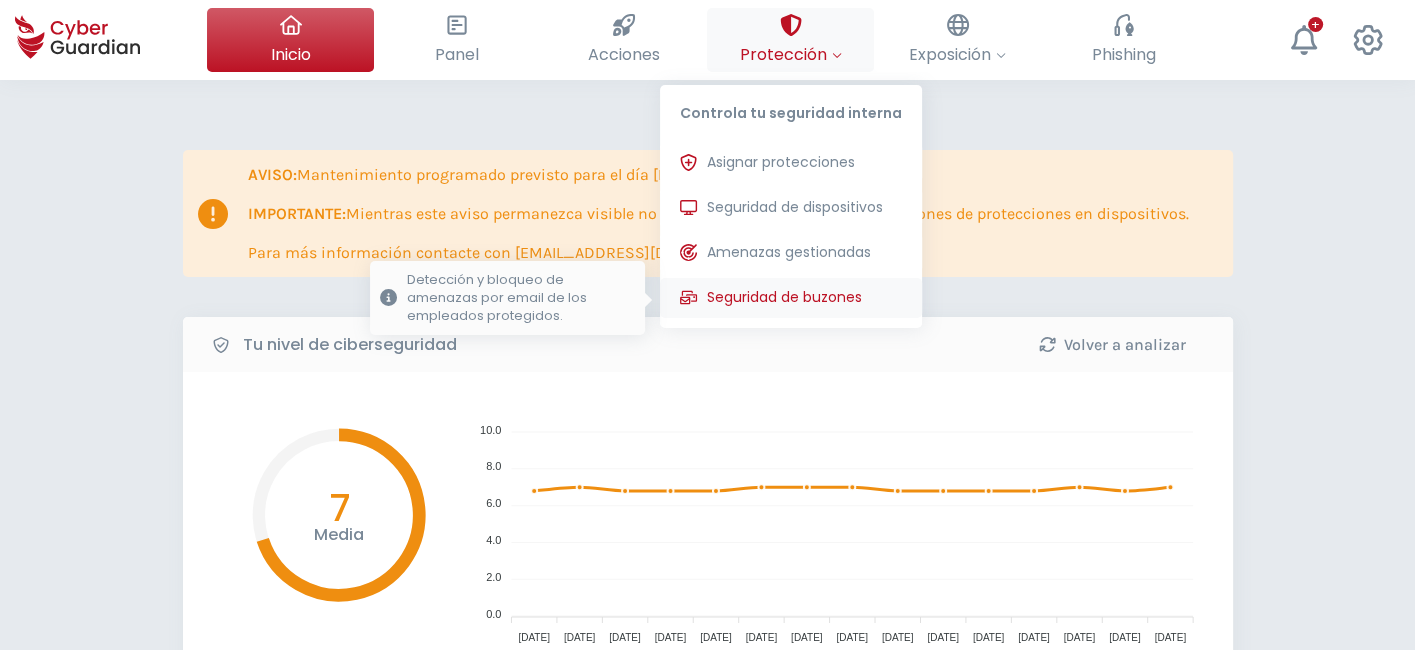 click on "Seguridad de buzones" at bounding box center (784, 297) 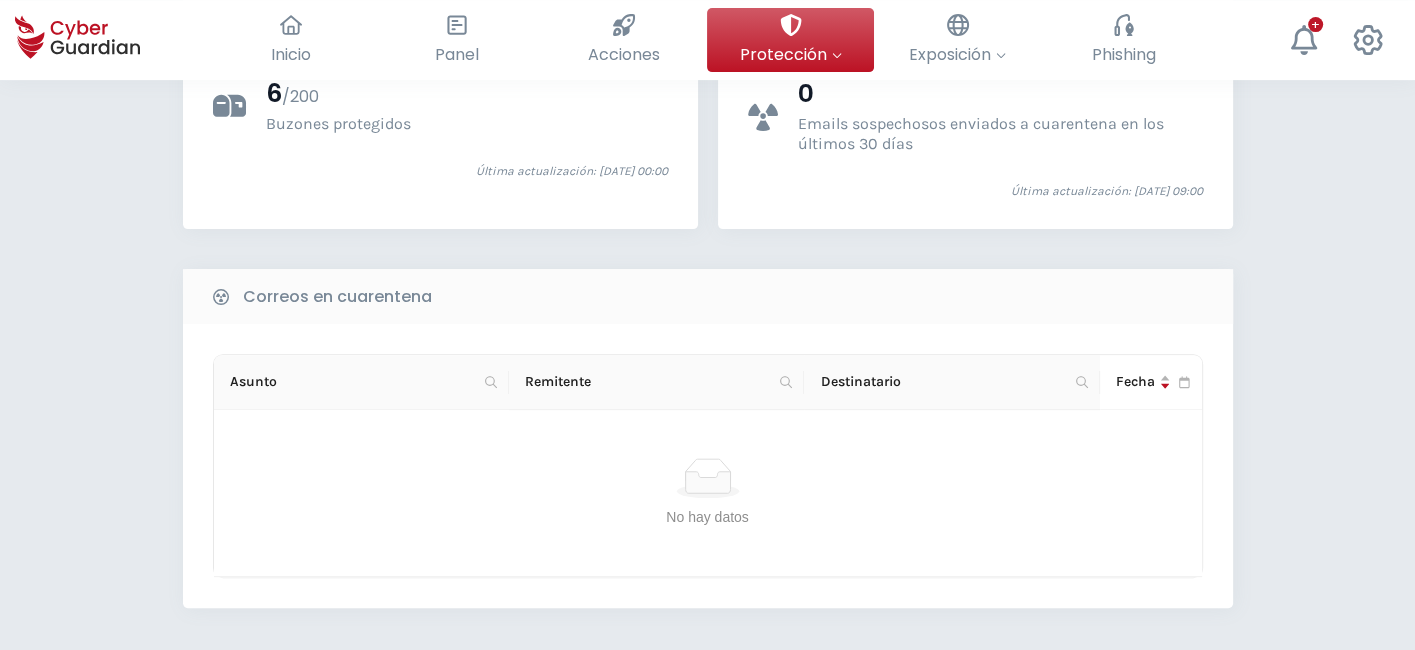 scroll, scrollTop: 643, scrollLeft: 0, axis: vertical 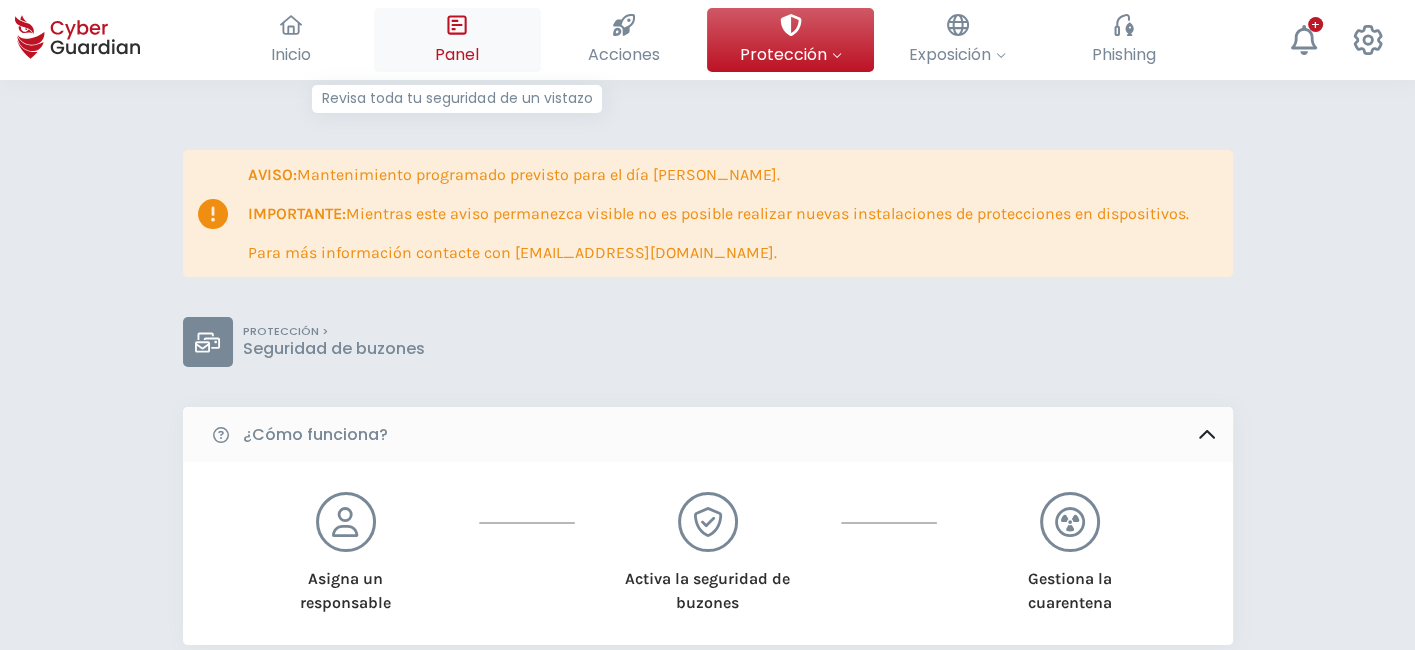 click on "Panel" at bounding box center [457, 54] 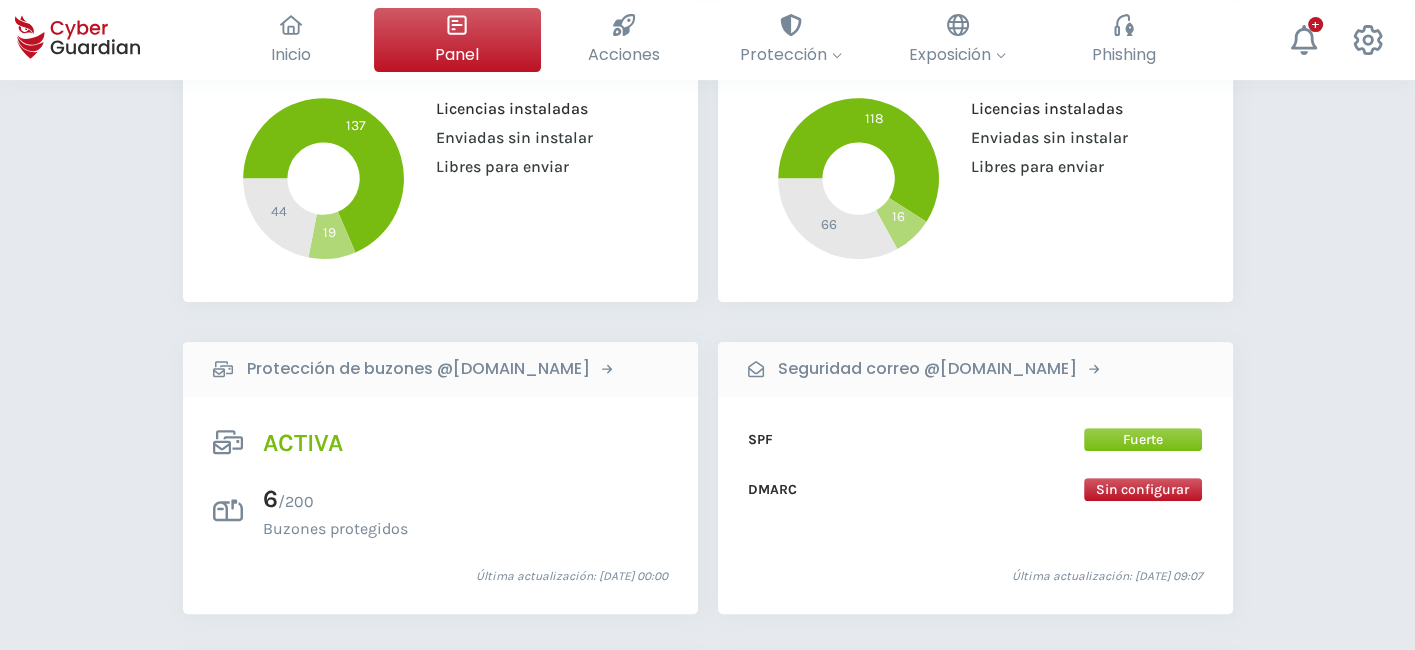 scroll, scrollTop: 674, scrollLeft: 0, axis: vertical 